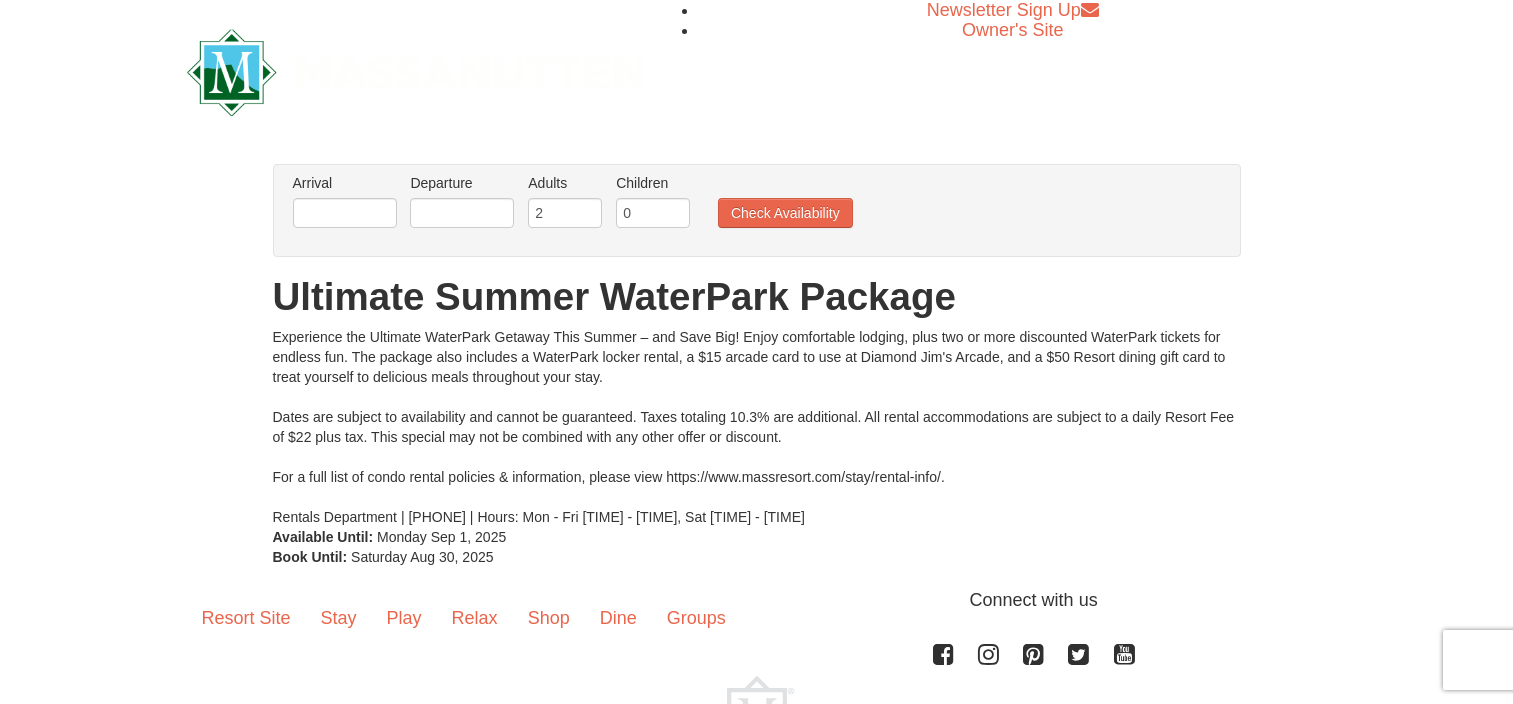 scroll, scrollTop: 0, scrollLeft: 0, axis: both 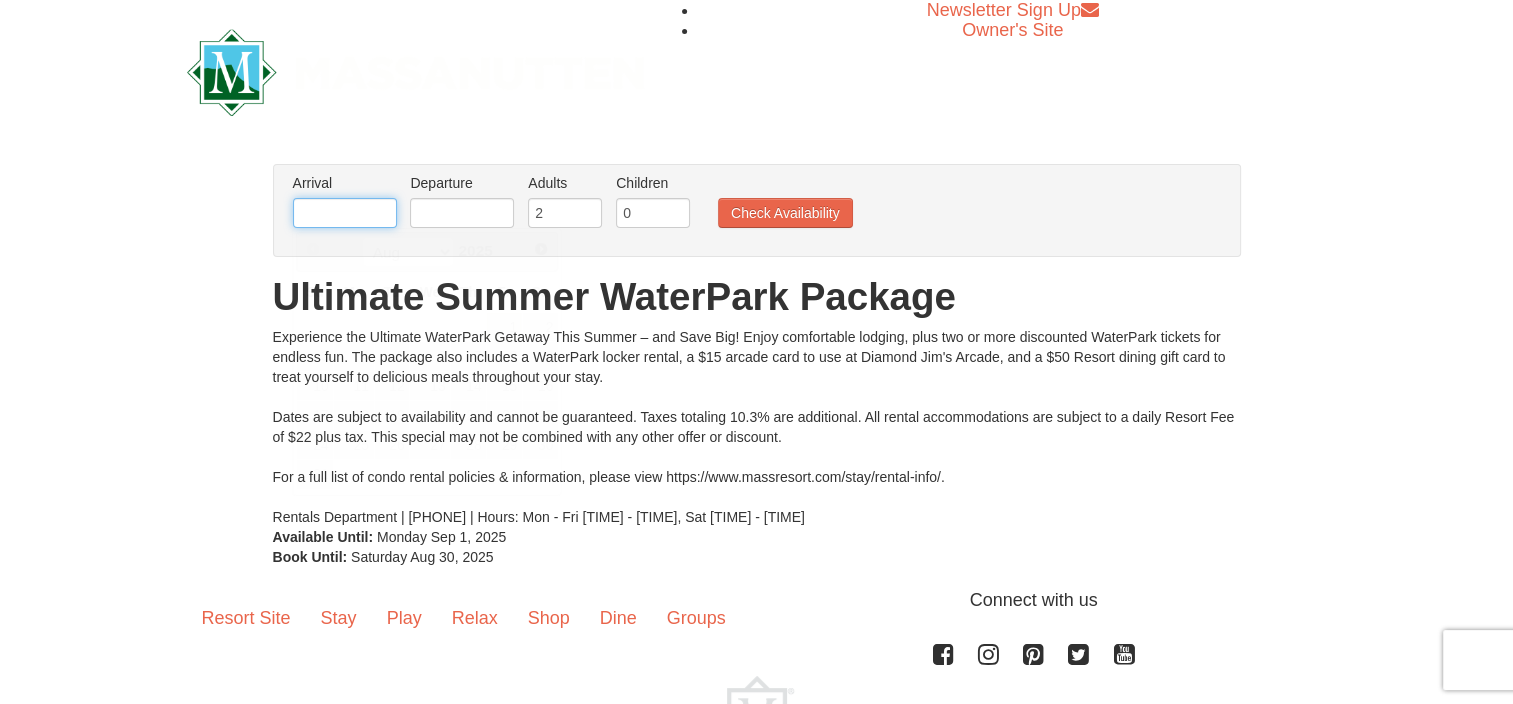 click at bounding box center (345, 213) 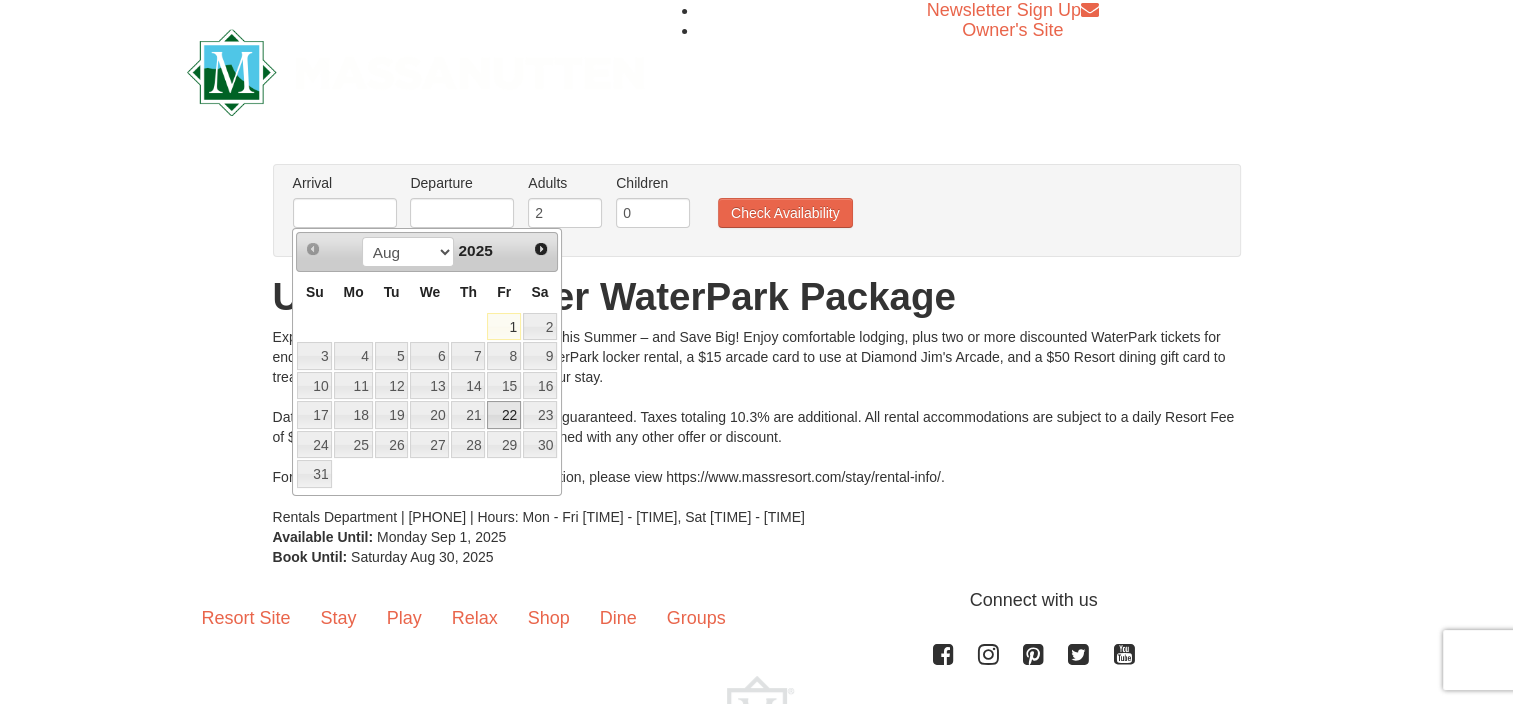 click on "22" at bounding box center [504, 415] 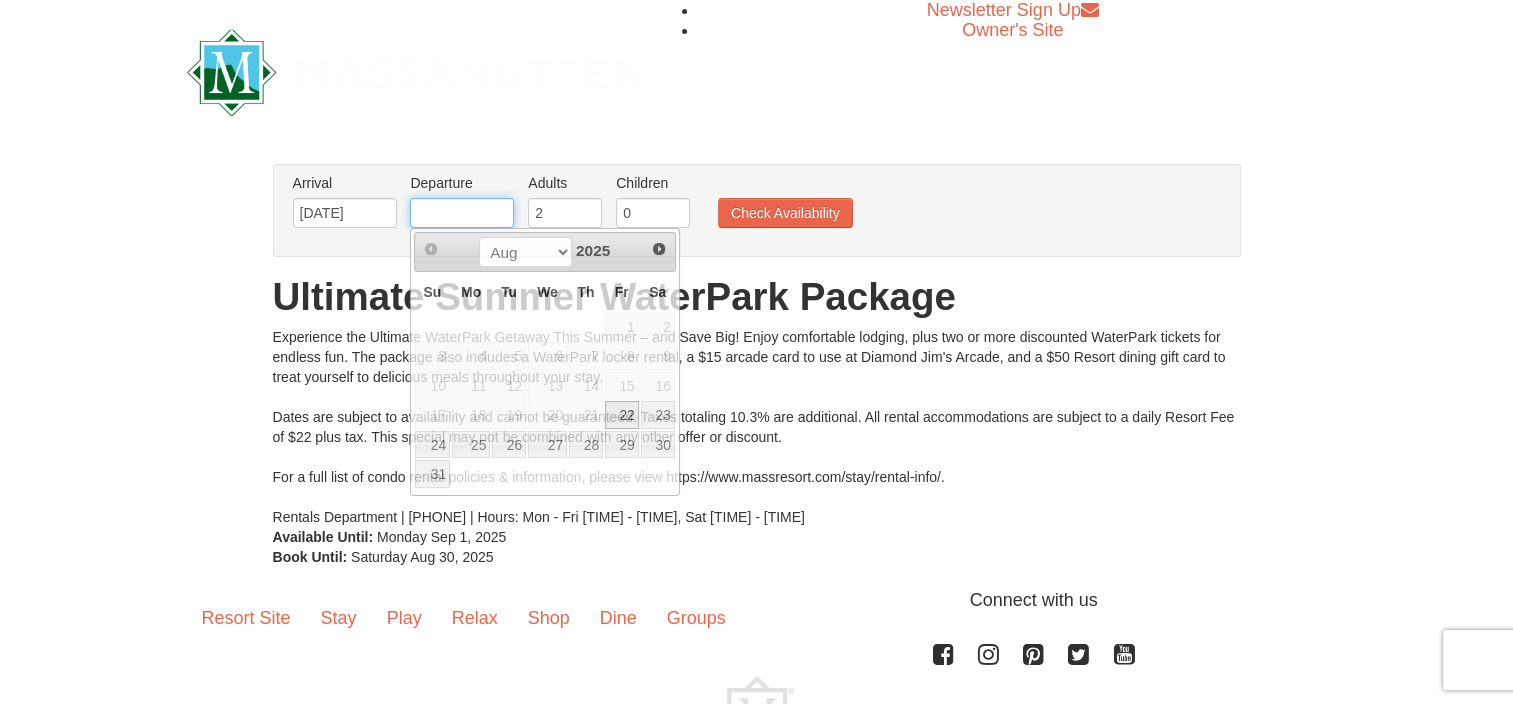 click at bounding box center (462, 213) 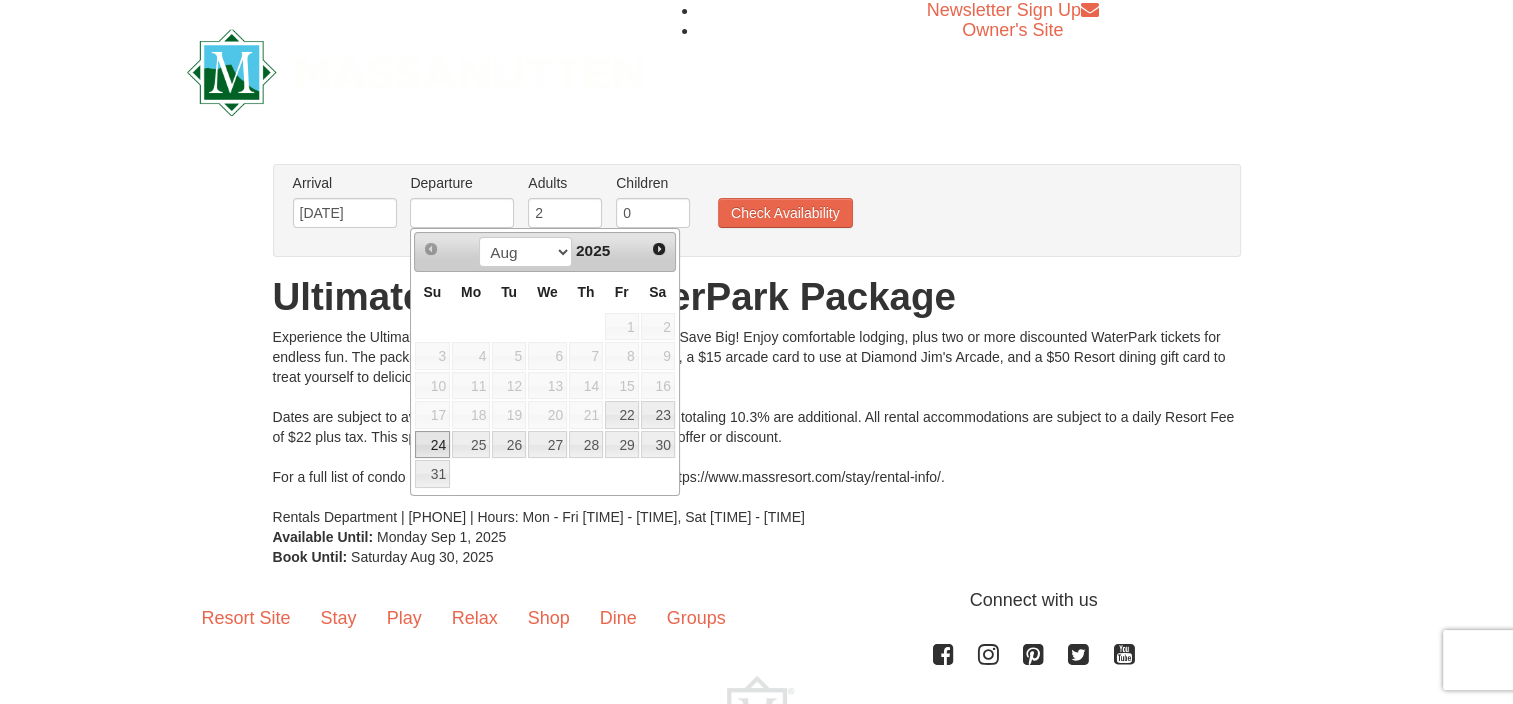 click on "24" at bounding box center [432, 445] 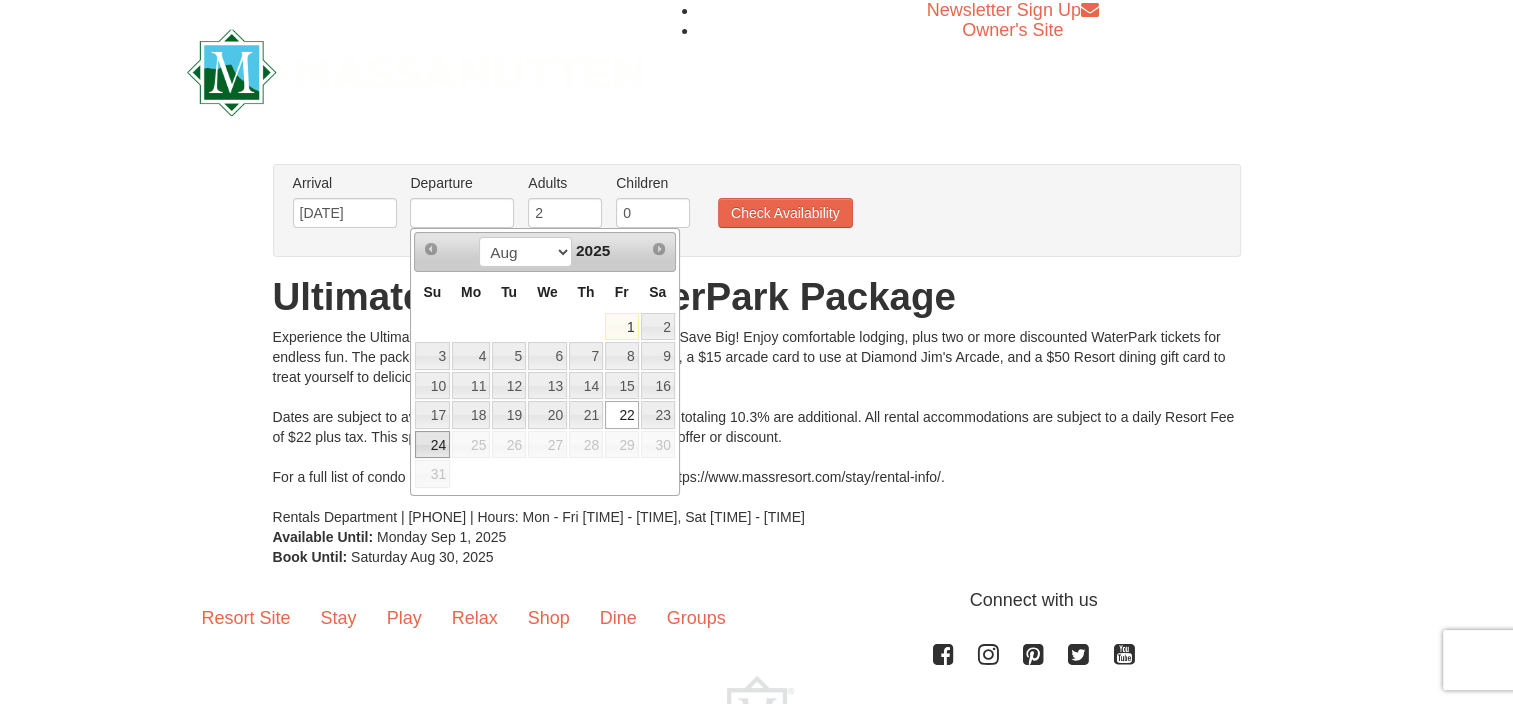 type on "08/24/2025" 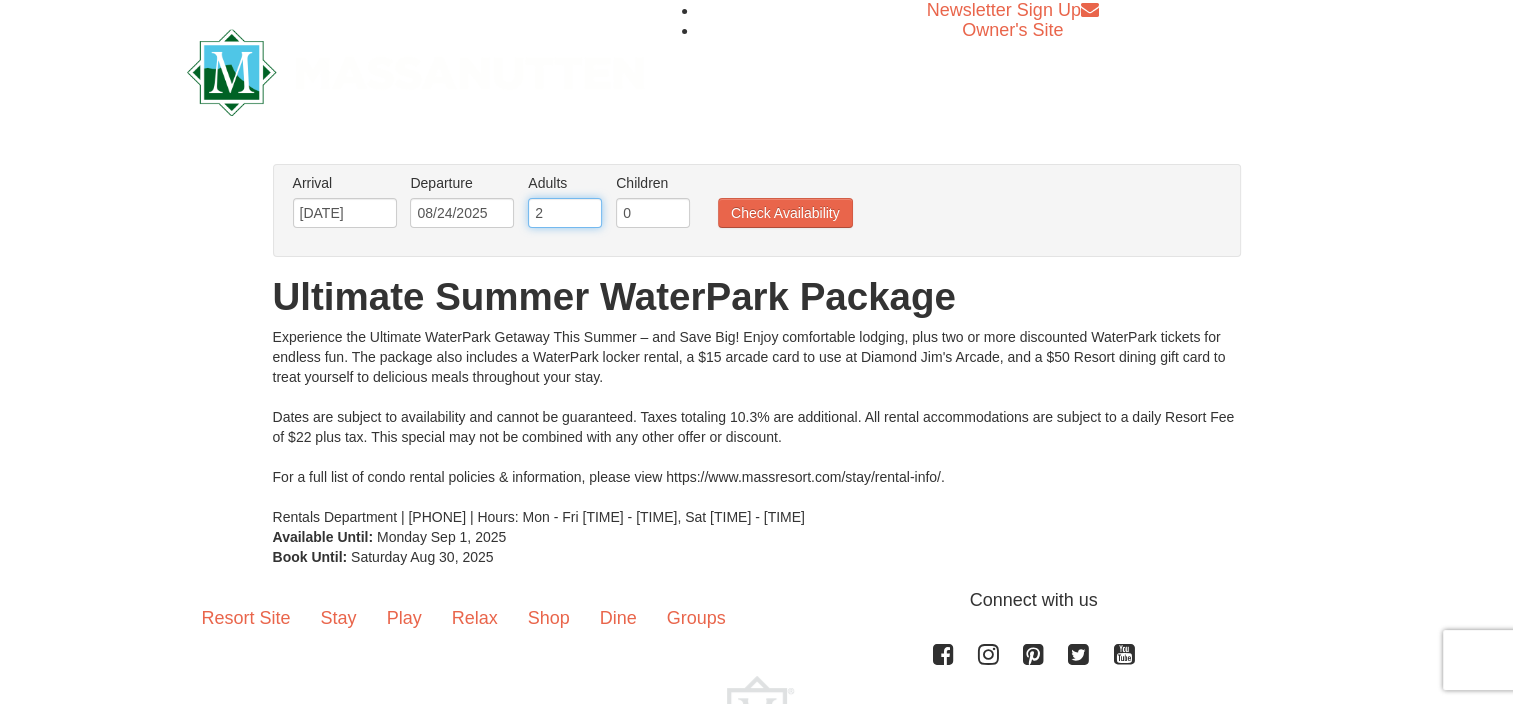 click on "2" at bounding box center [565, 213] 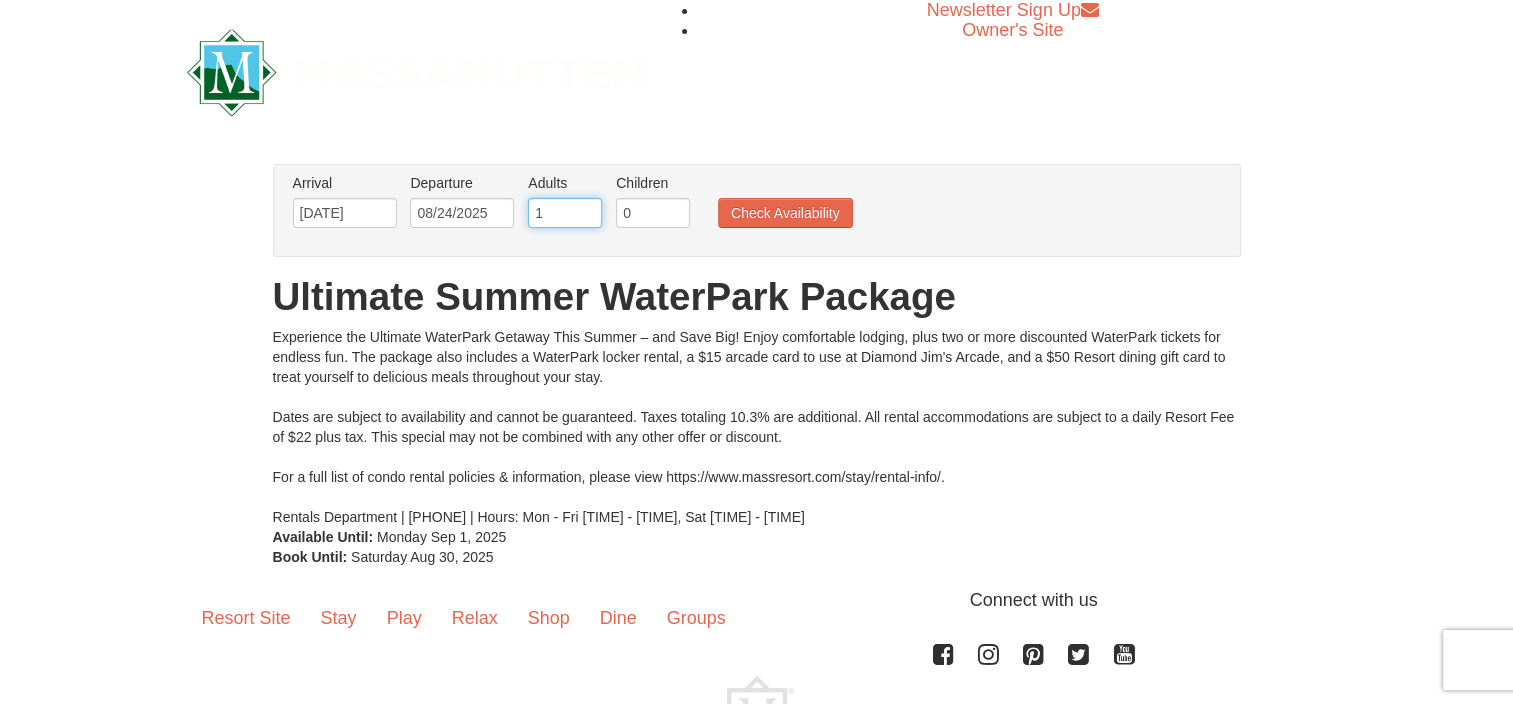 type on "1" 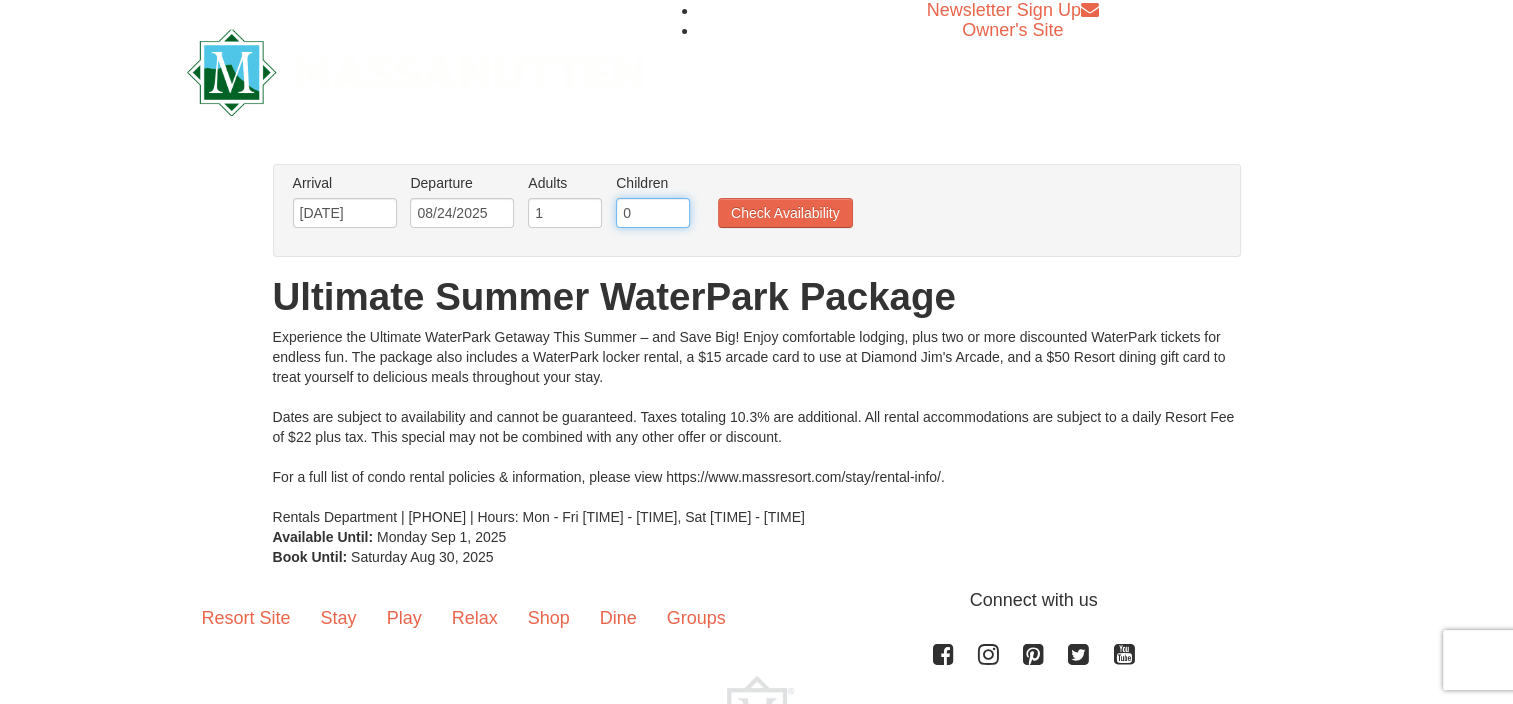 click on "0" at bounding box center [653, 213] 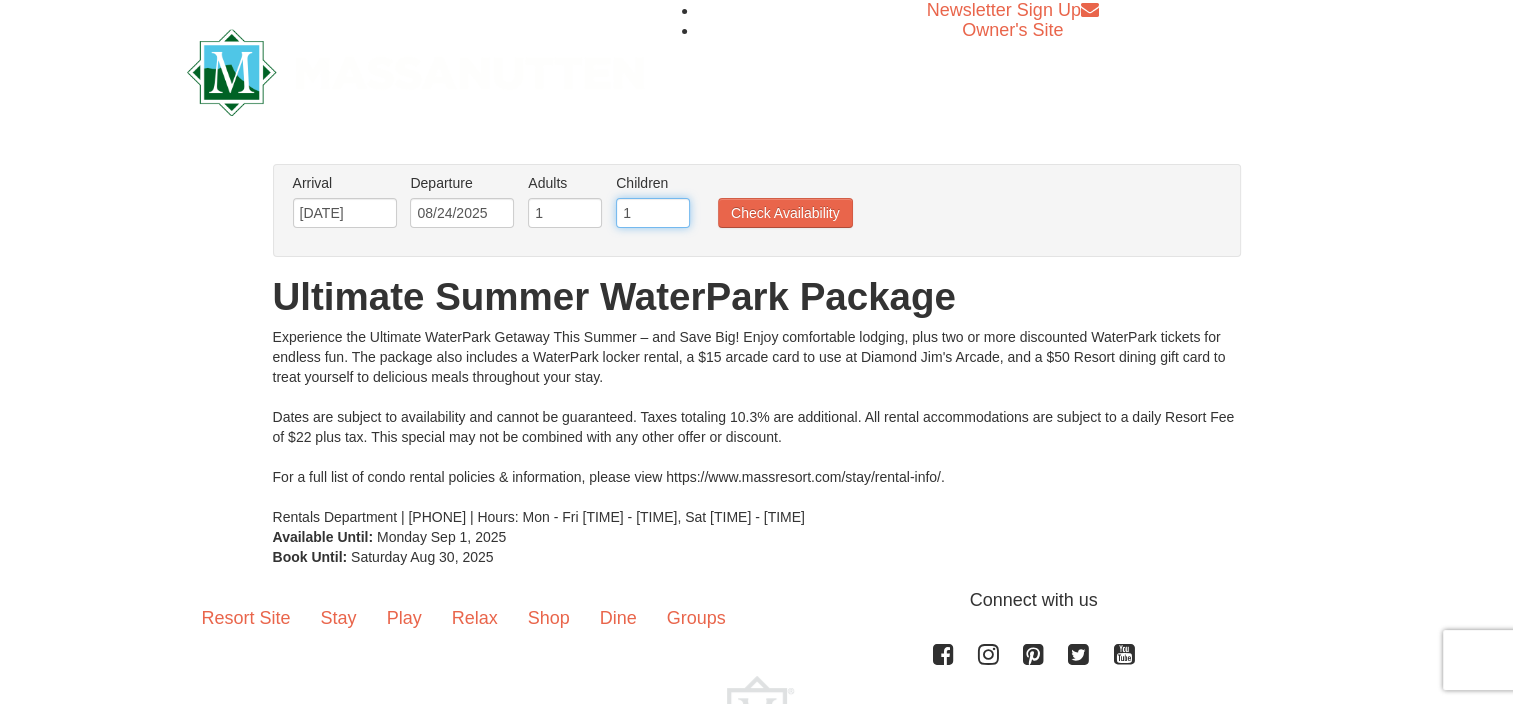 type on "1" 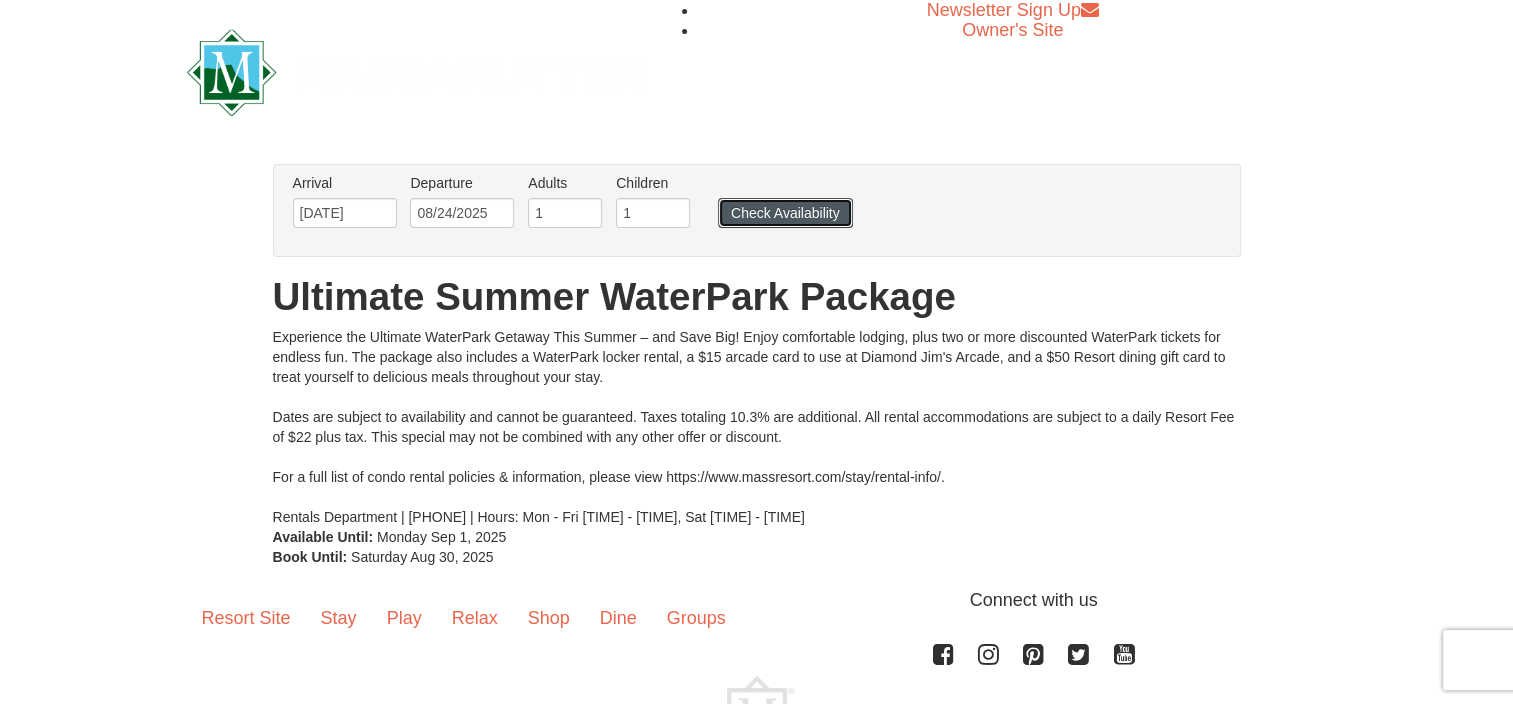 click on "Check Availability" at bounding box center [785, 213] 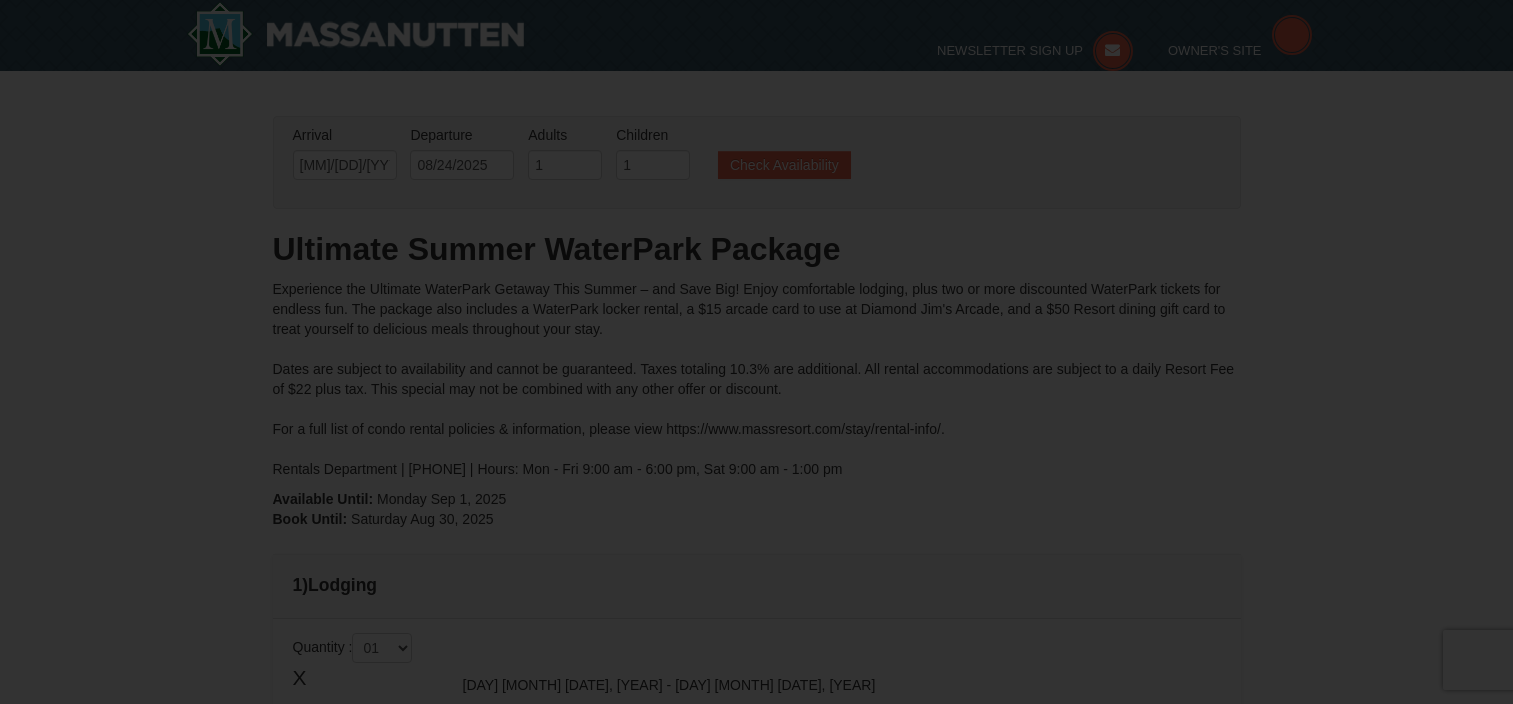 scroll, scrollTop: 231, scrollLeft: 0, axis: vertical 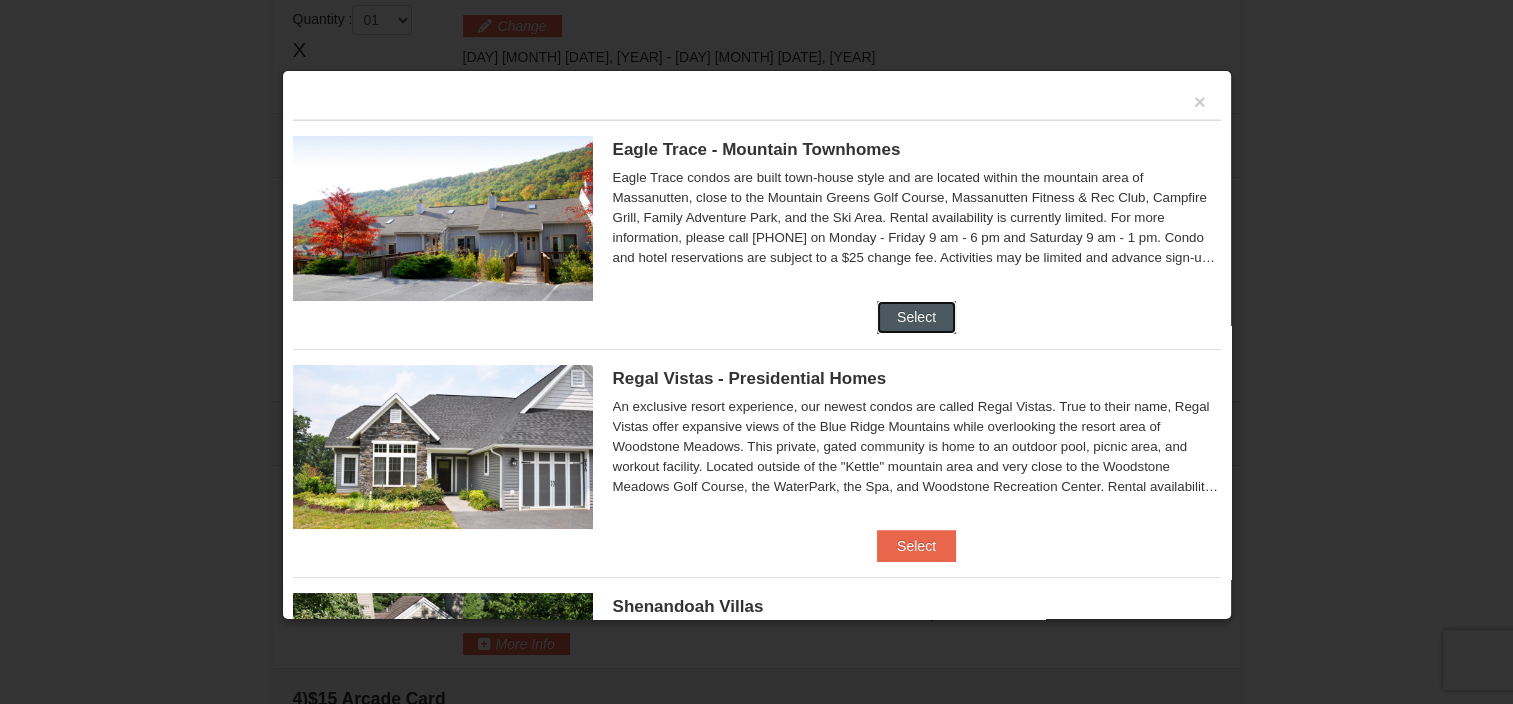 click on "Select" at bounding box center [916, 317] 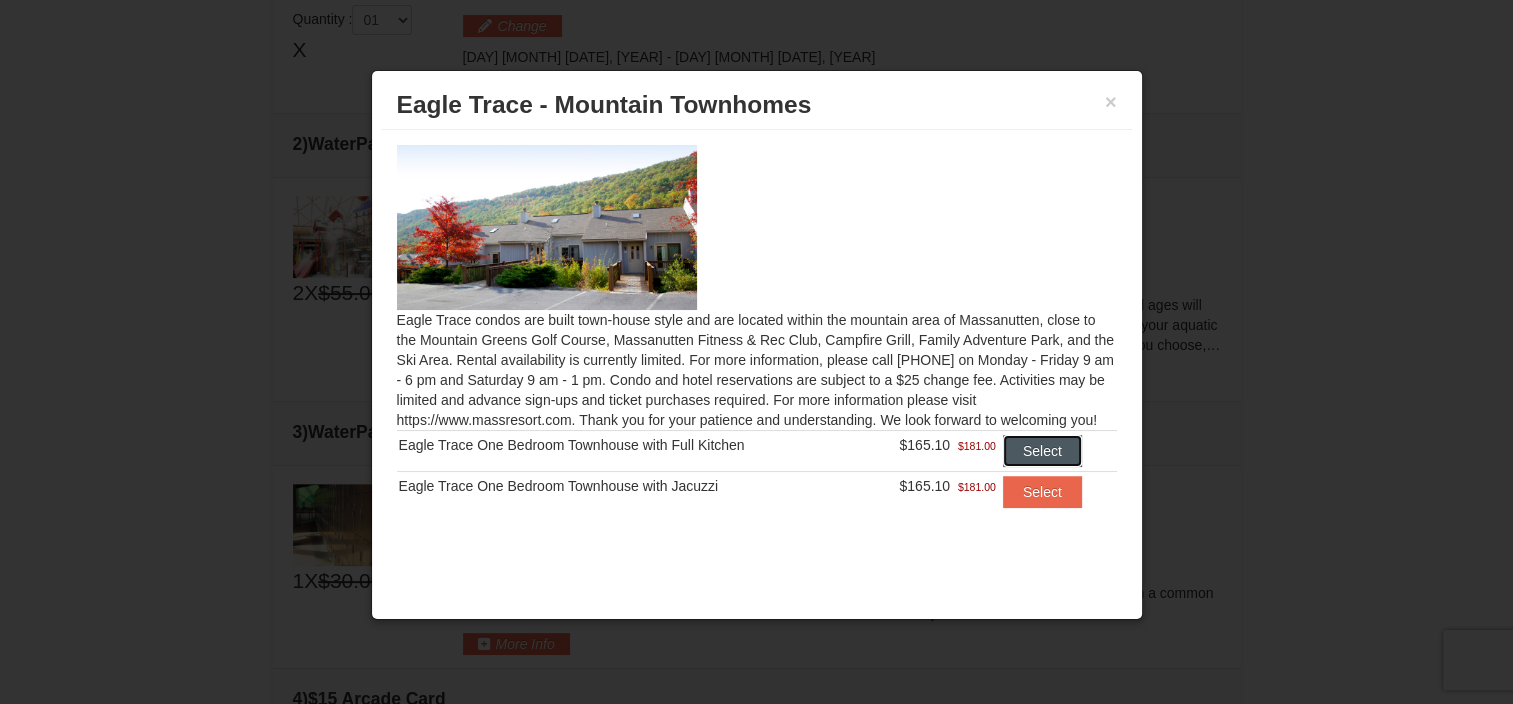 click on "Select" at bounding box center (1042, 451) 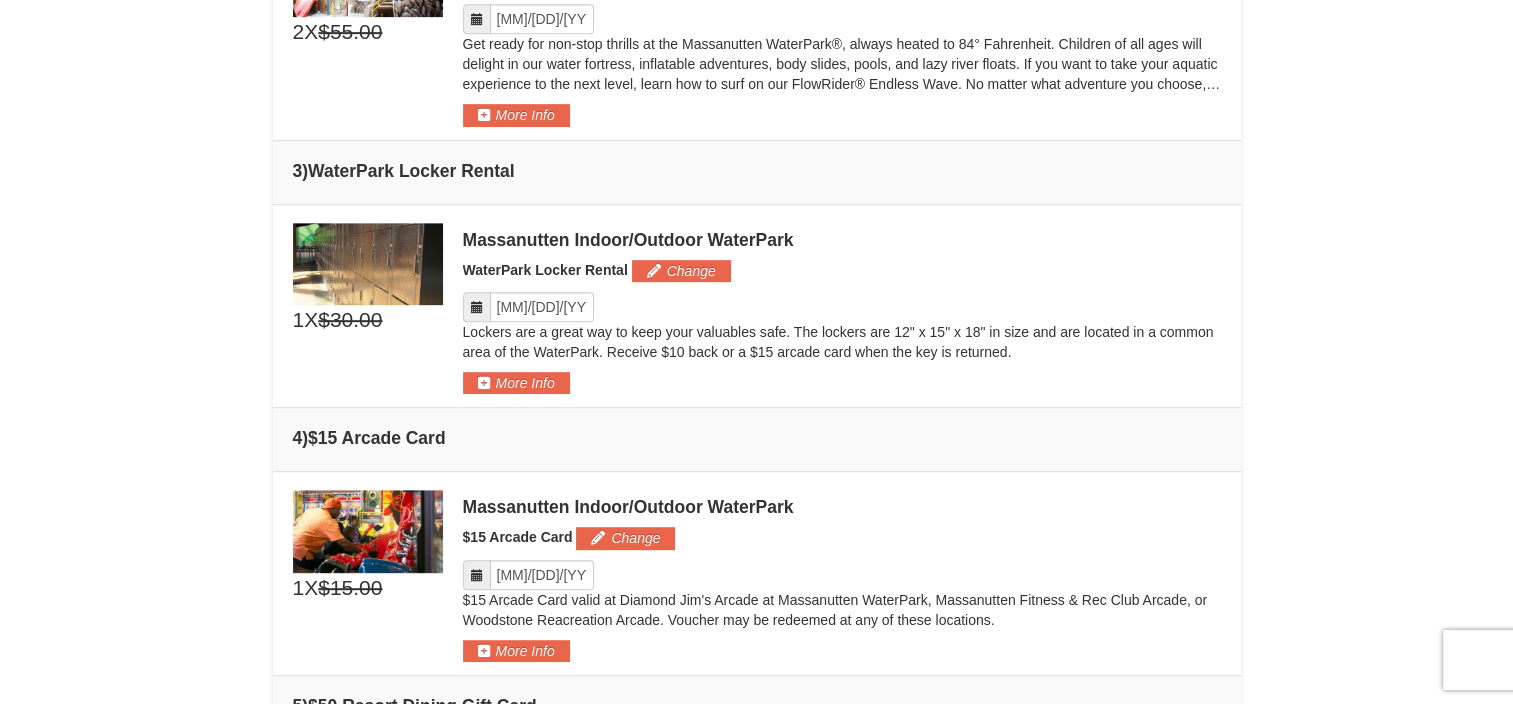 scroll, scrollTop: 836, scrollLeft: 0, axis: vertical 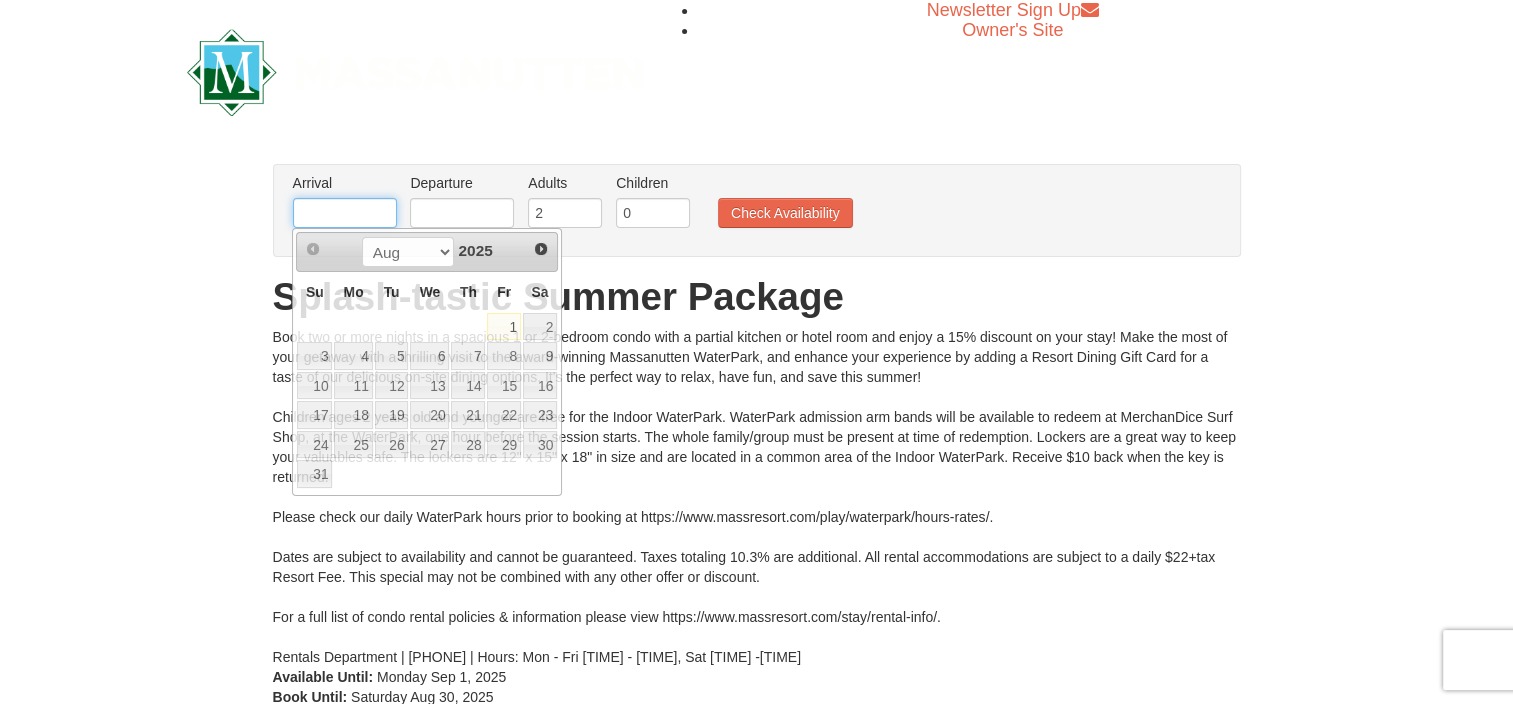 click at bounding box center (345, 213) 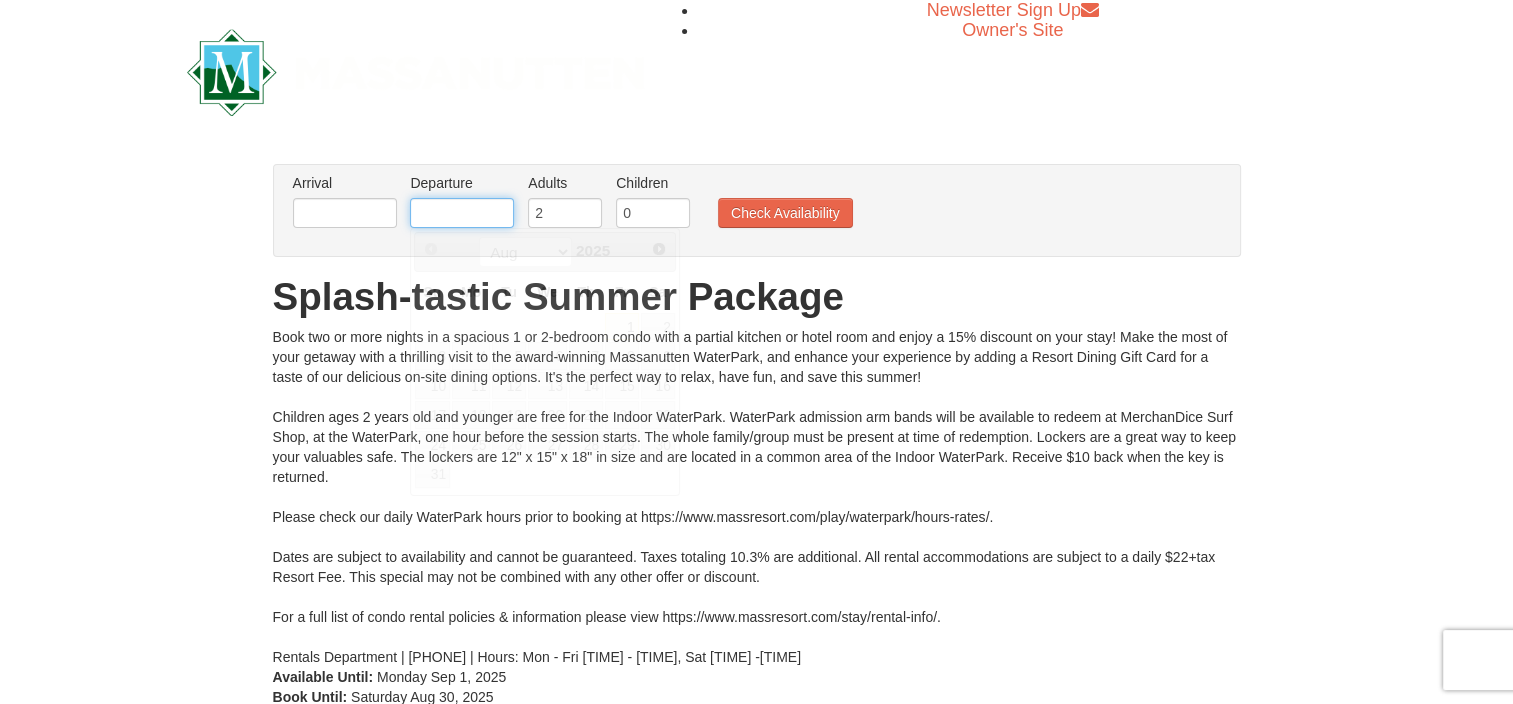click at bounding box center (462, 213) 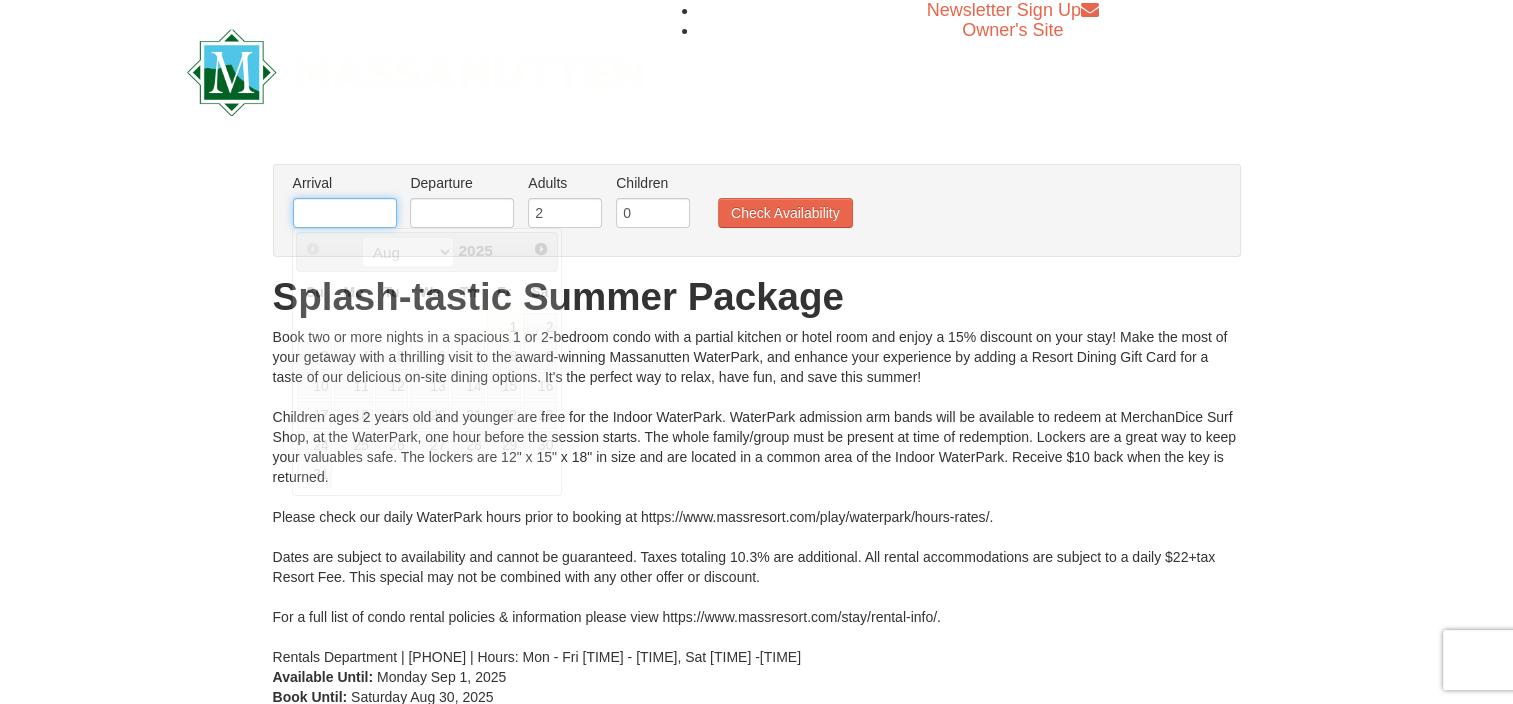 click at bounding box center [345, 213] 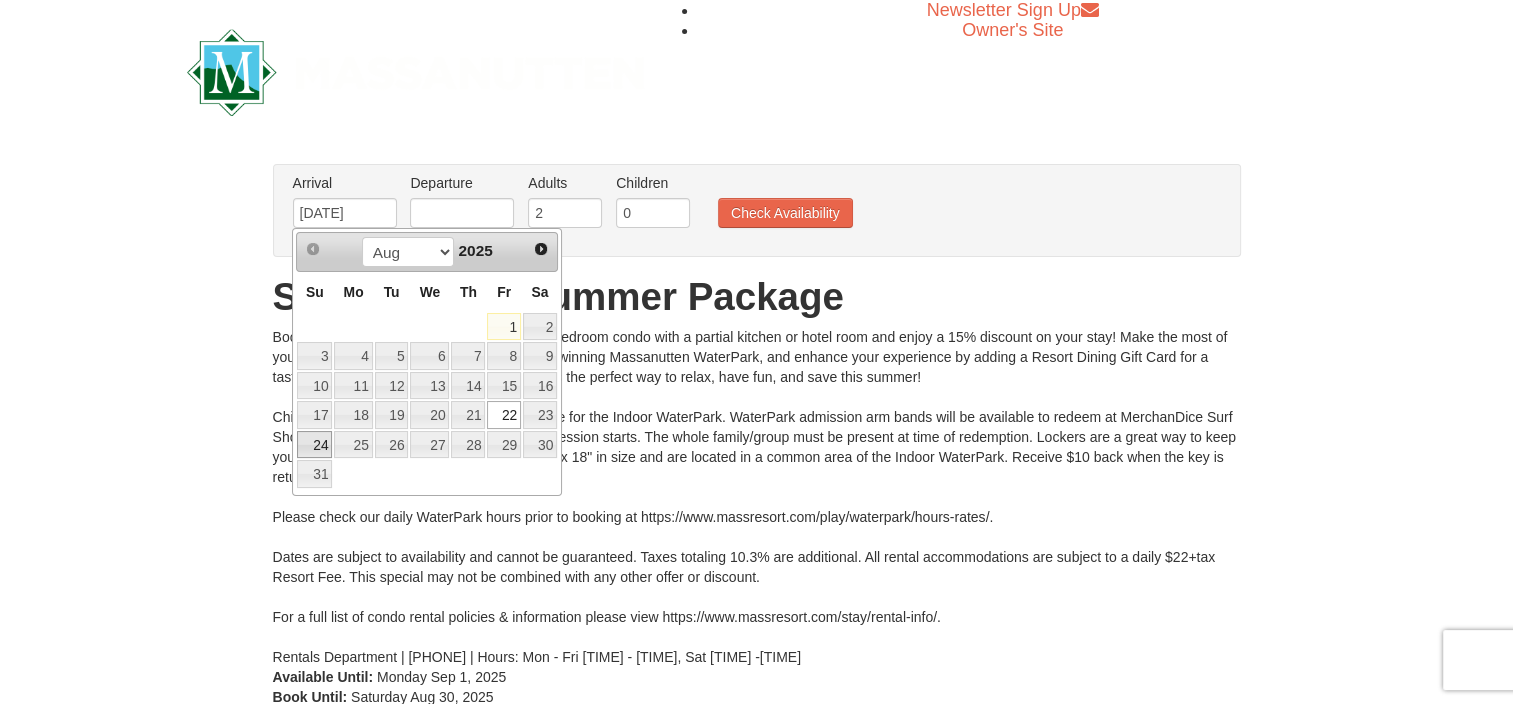 click on "24" at bounding box center (314, 445) 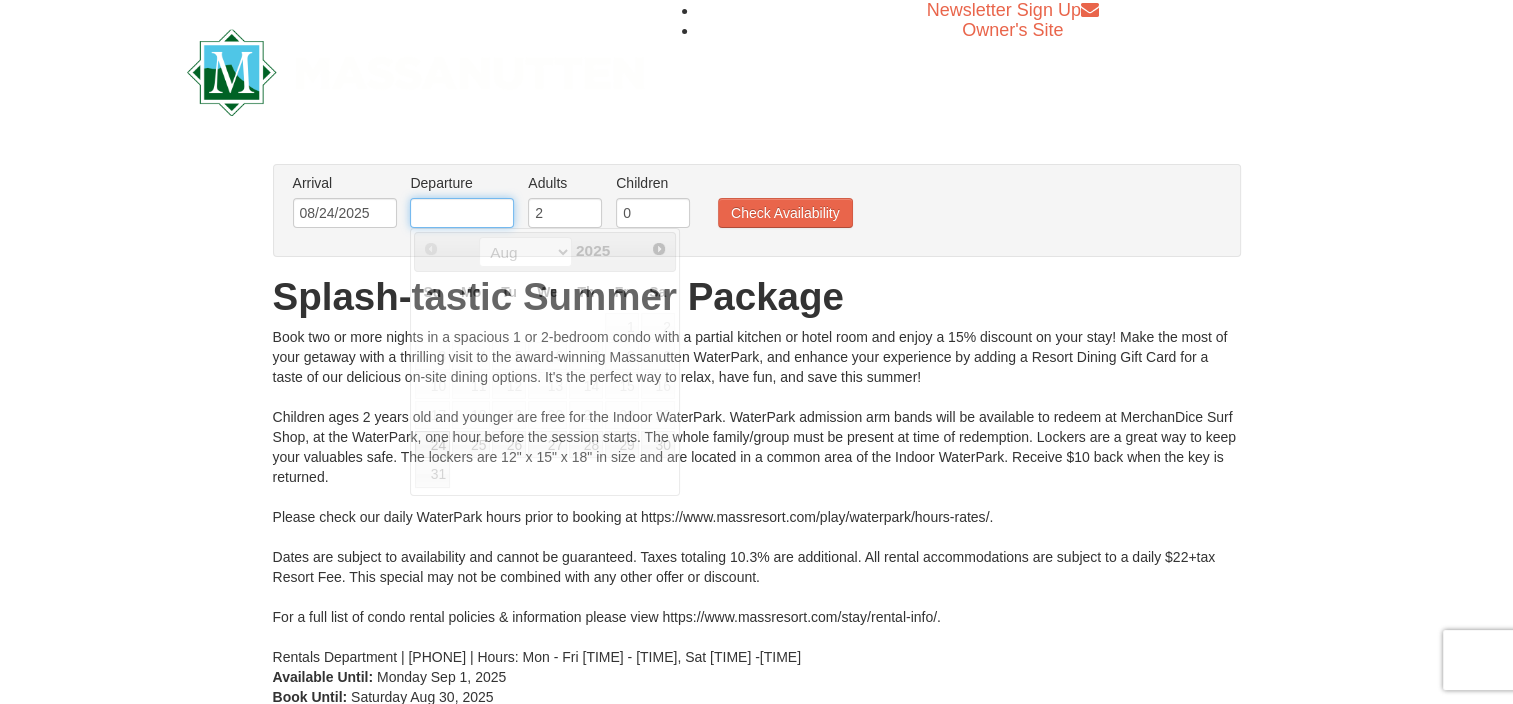 click at bounding box center (462, 213) 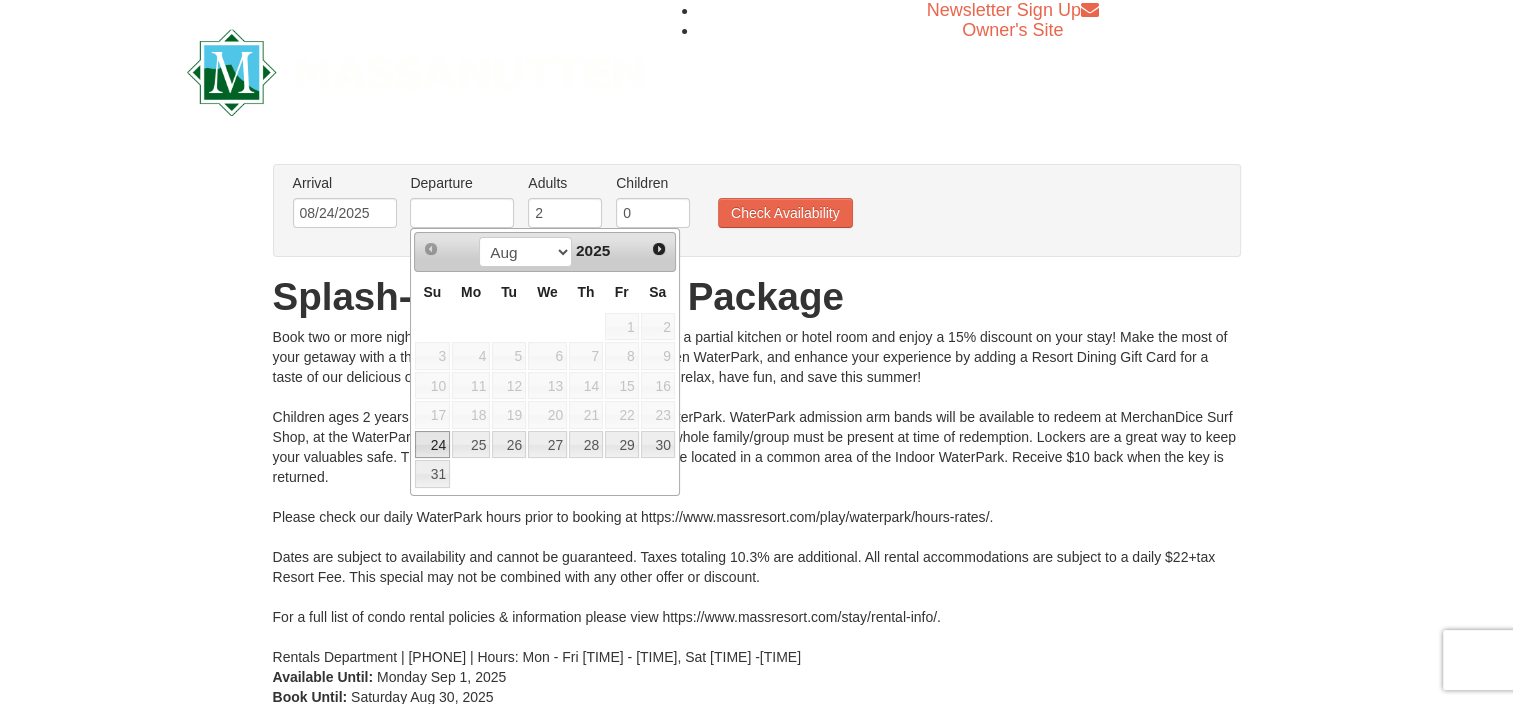 click on "24" at bounding box center [432, 445] 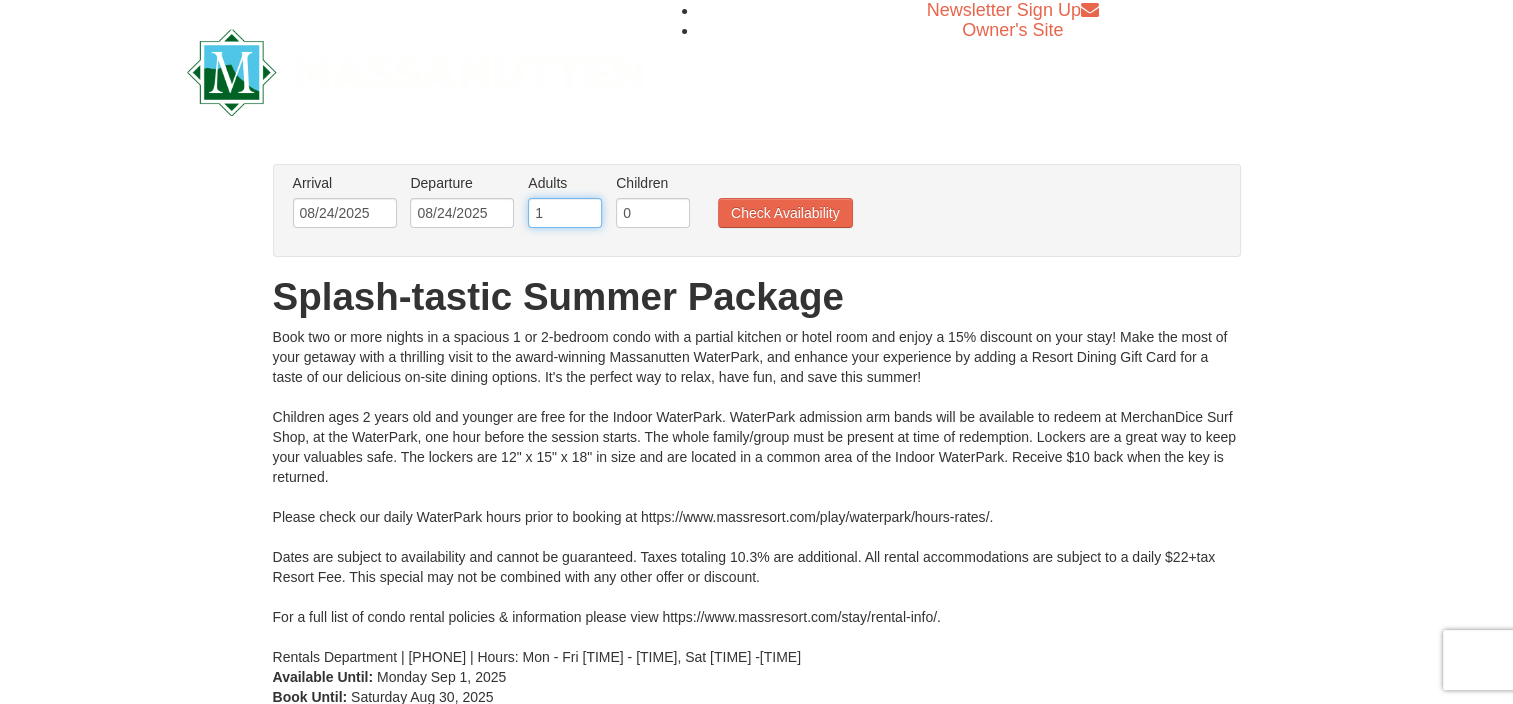 type on "1" 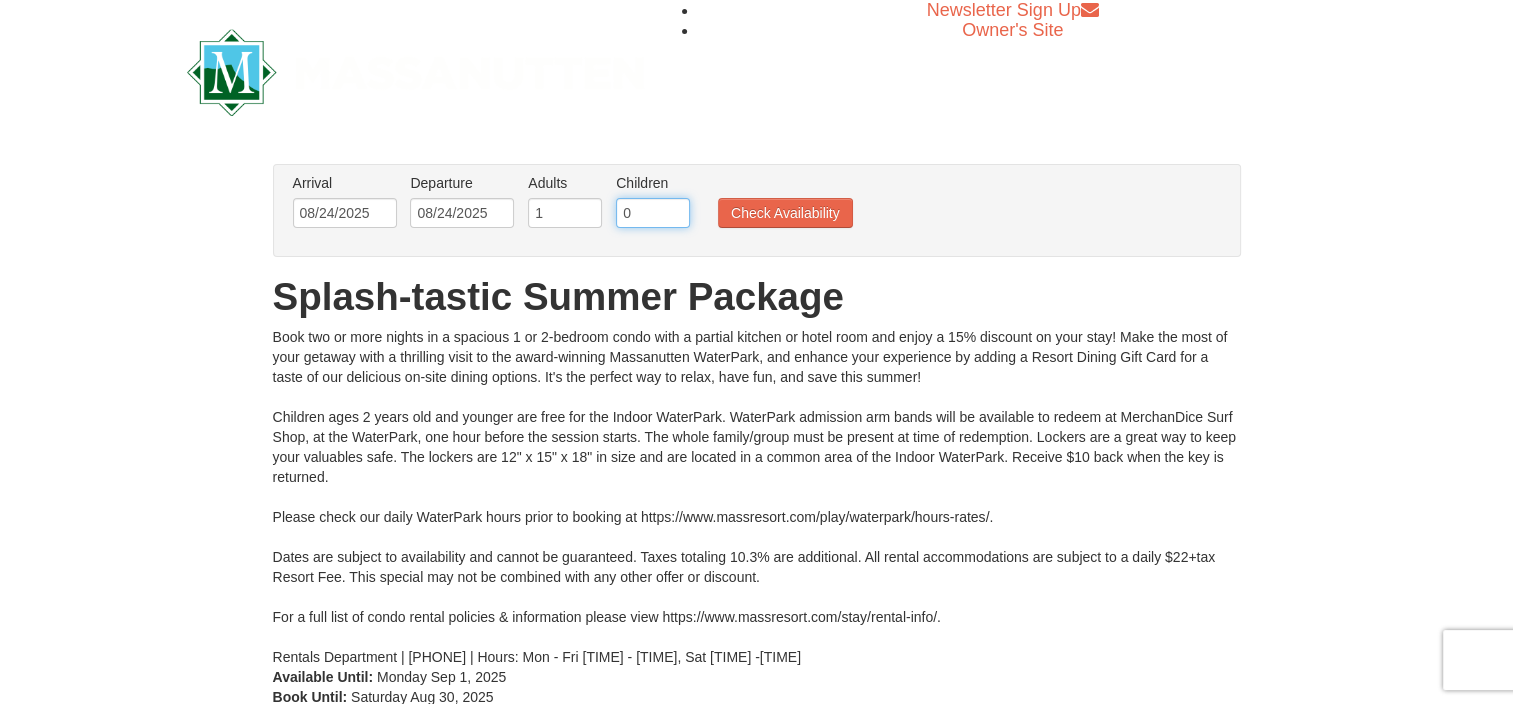 click on "0" at bounding box center (653, 213) 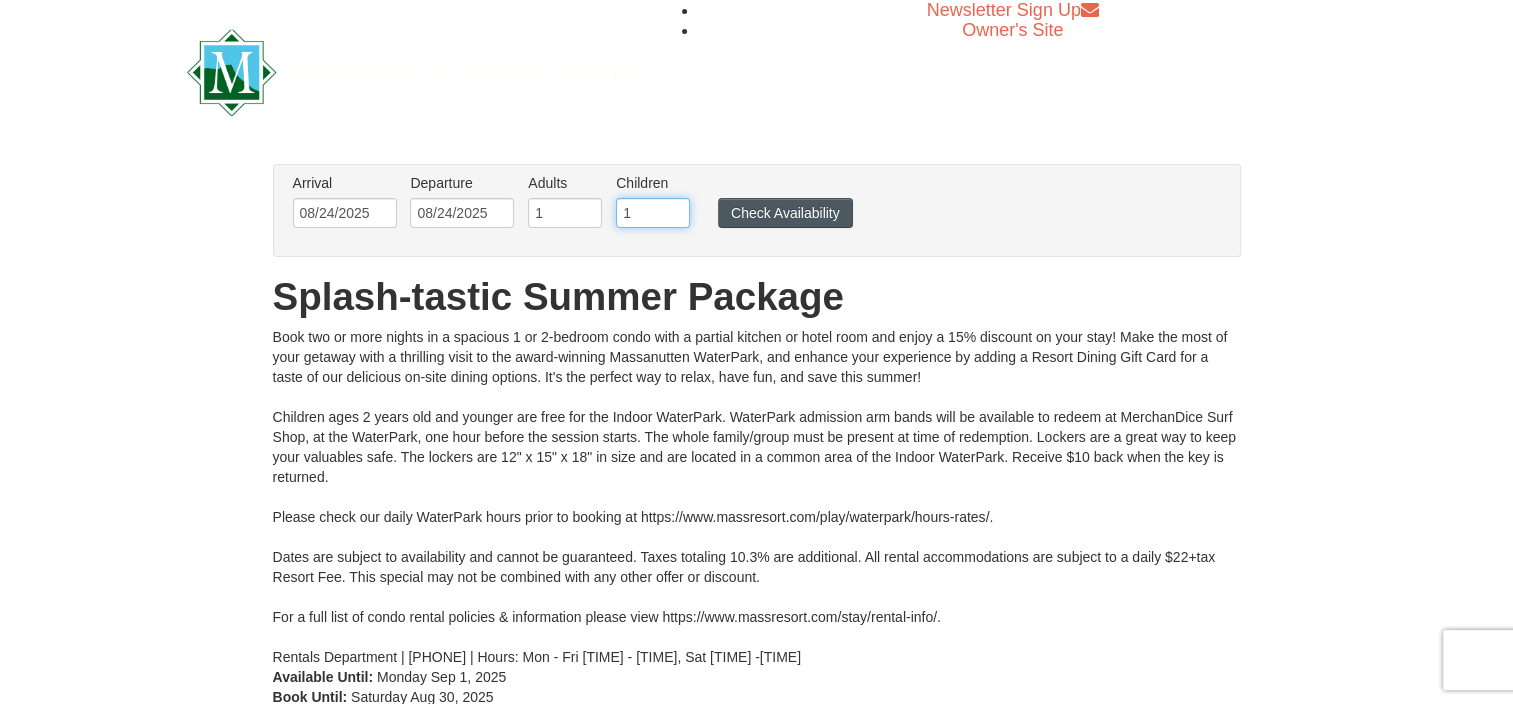 type on "1" 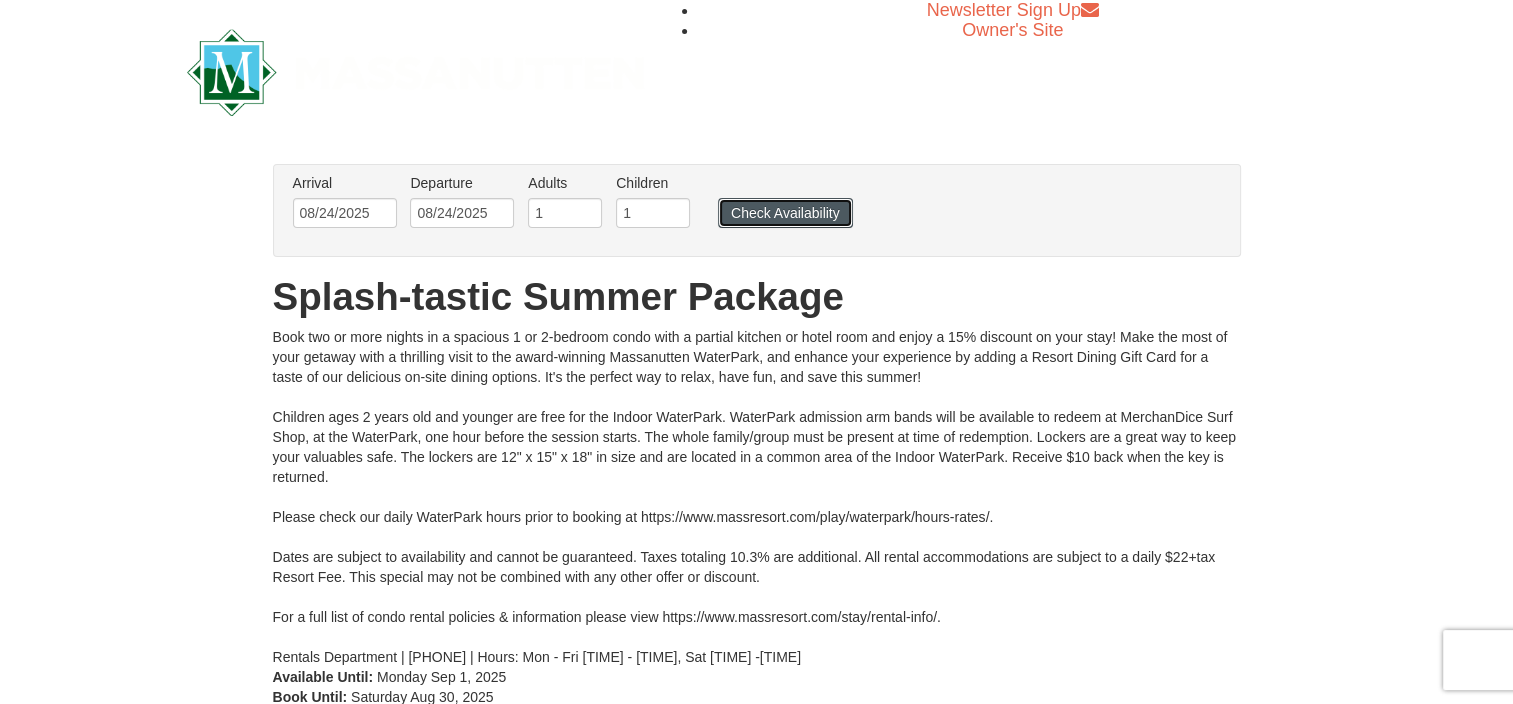 click on "Check Availability" at bounding box center [785, 213] 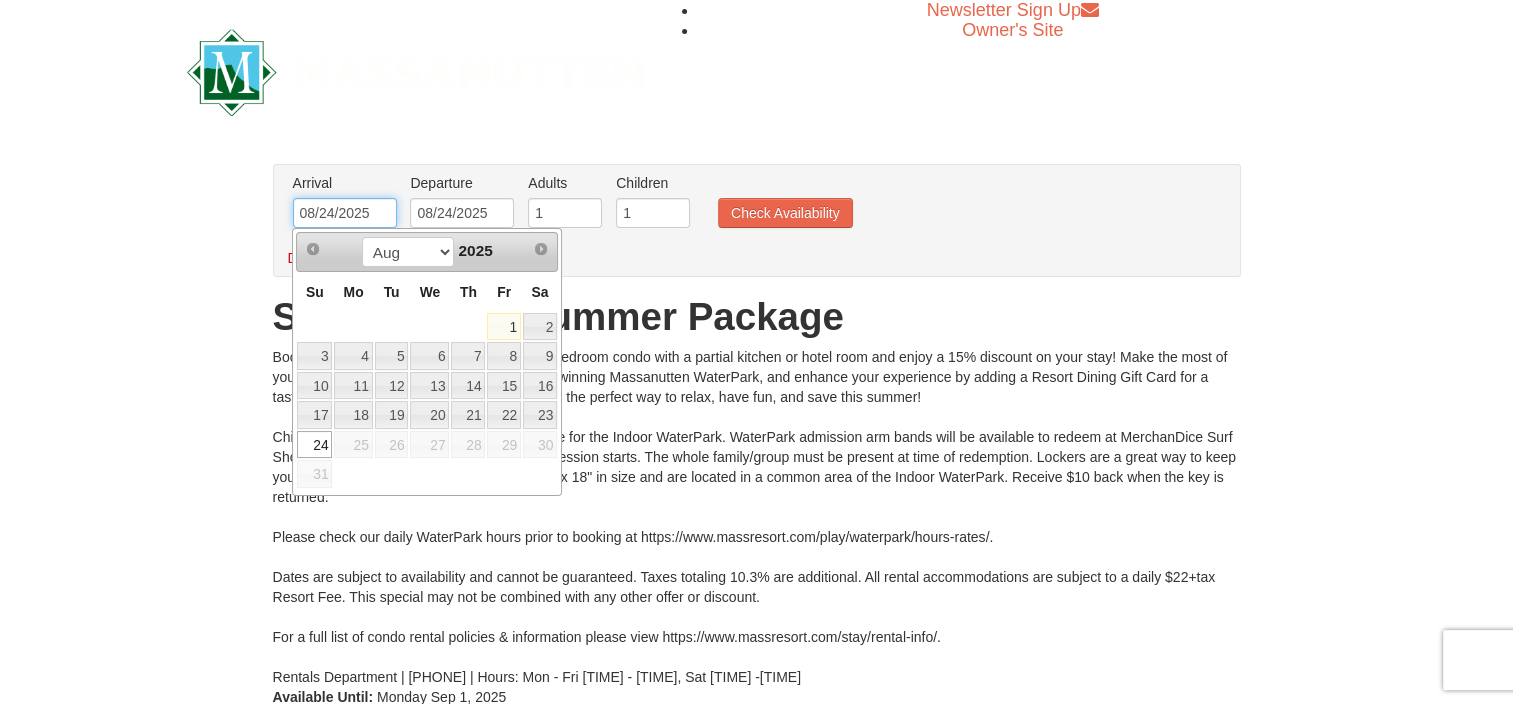click on "08/24/2025" at bounding box center (345, 213) 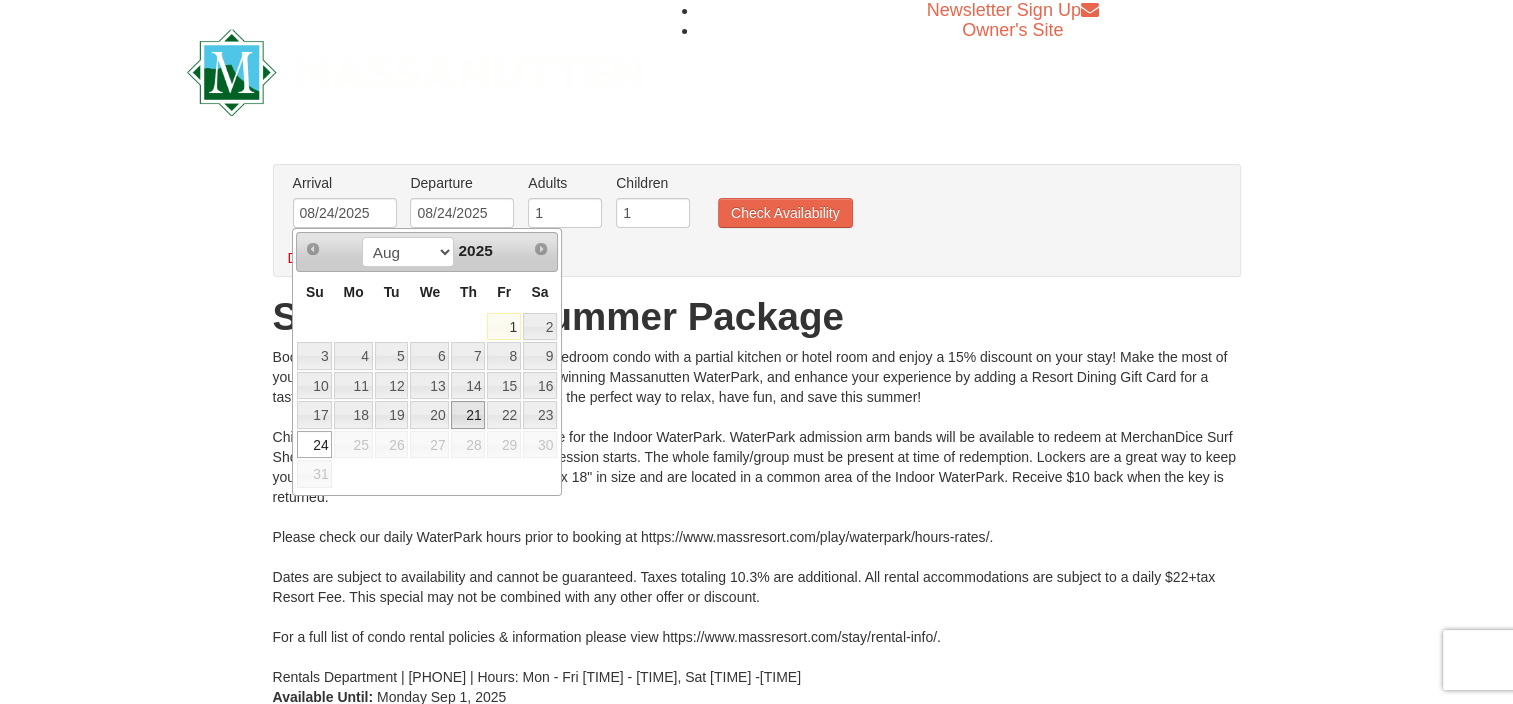 click on "21" at bounding box center [468, 415] 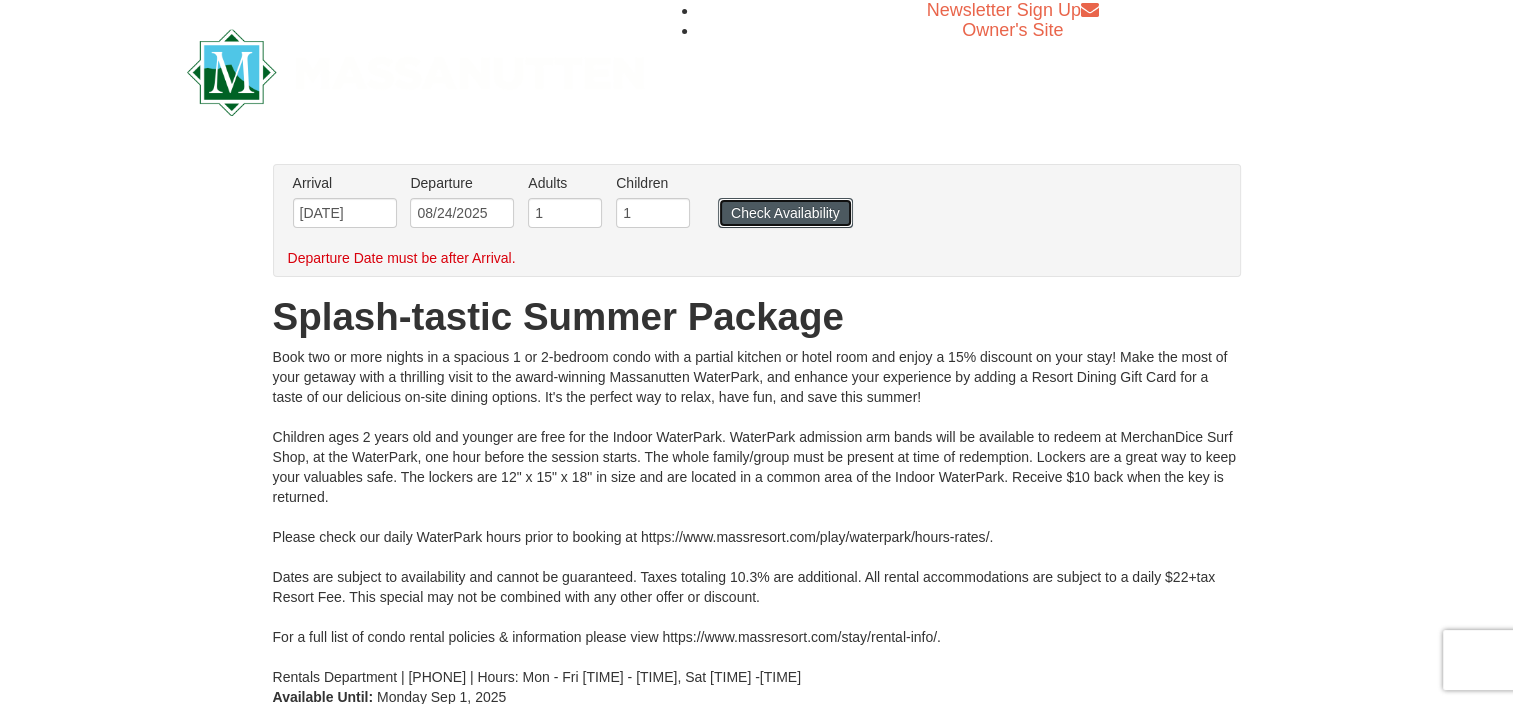 click on "Check Availability" at bounding box center (785, 213) 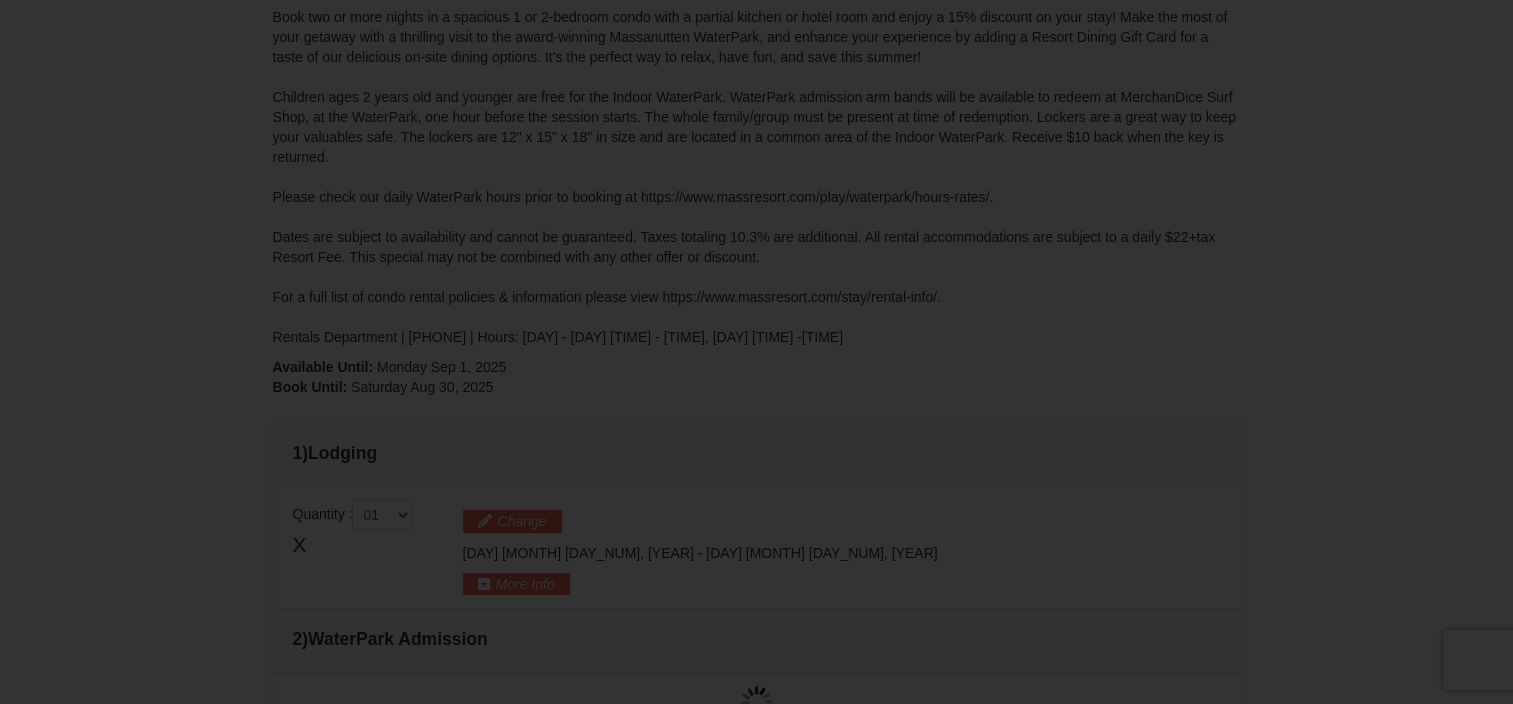 type on "08/24/2025" 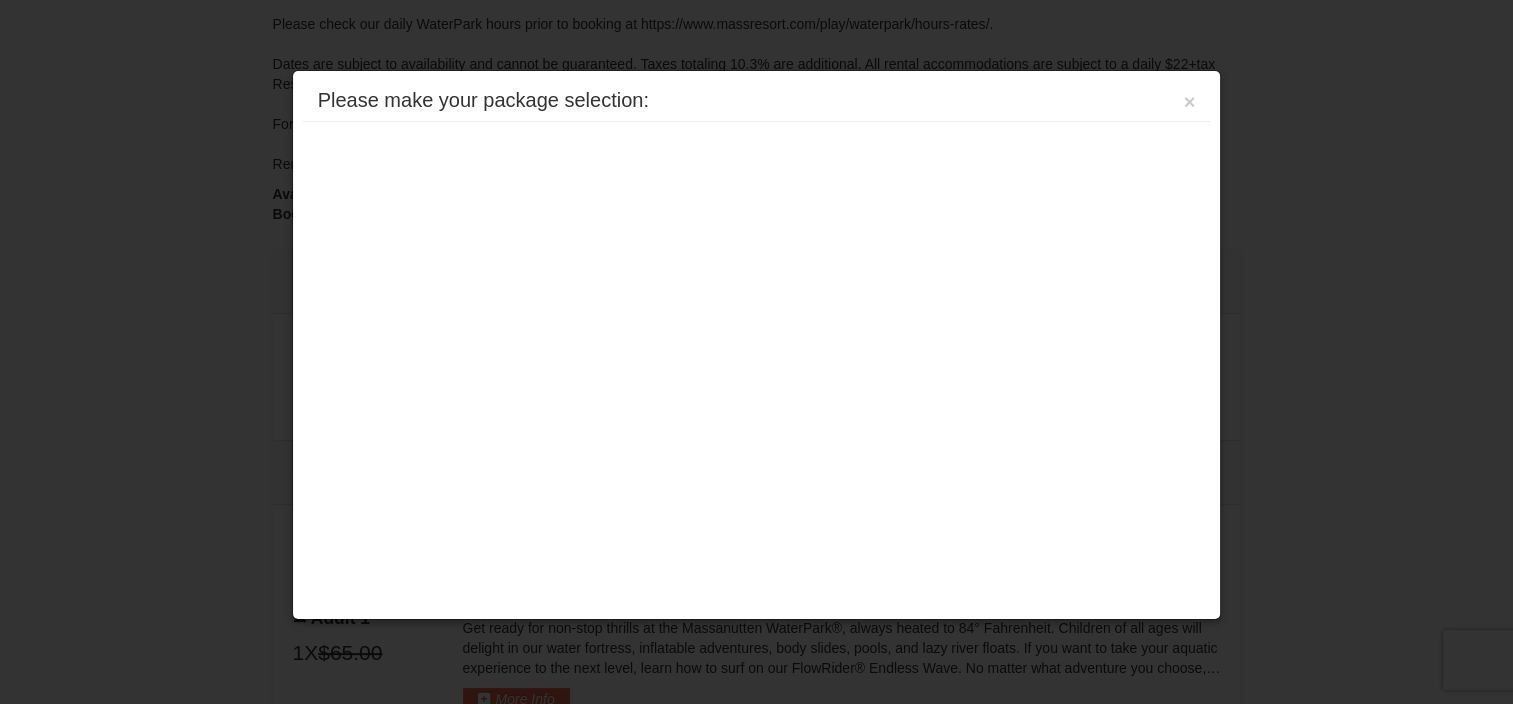 scroll, scrollTop: 560, scrollLeft: 0, axis: vertical 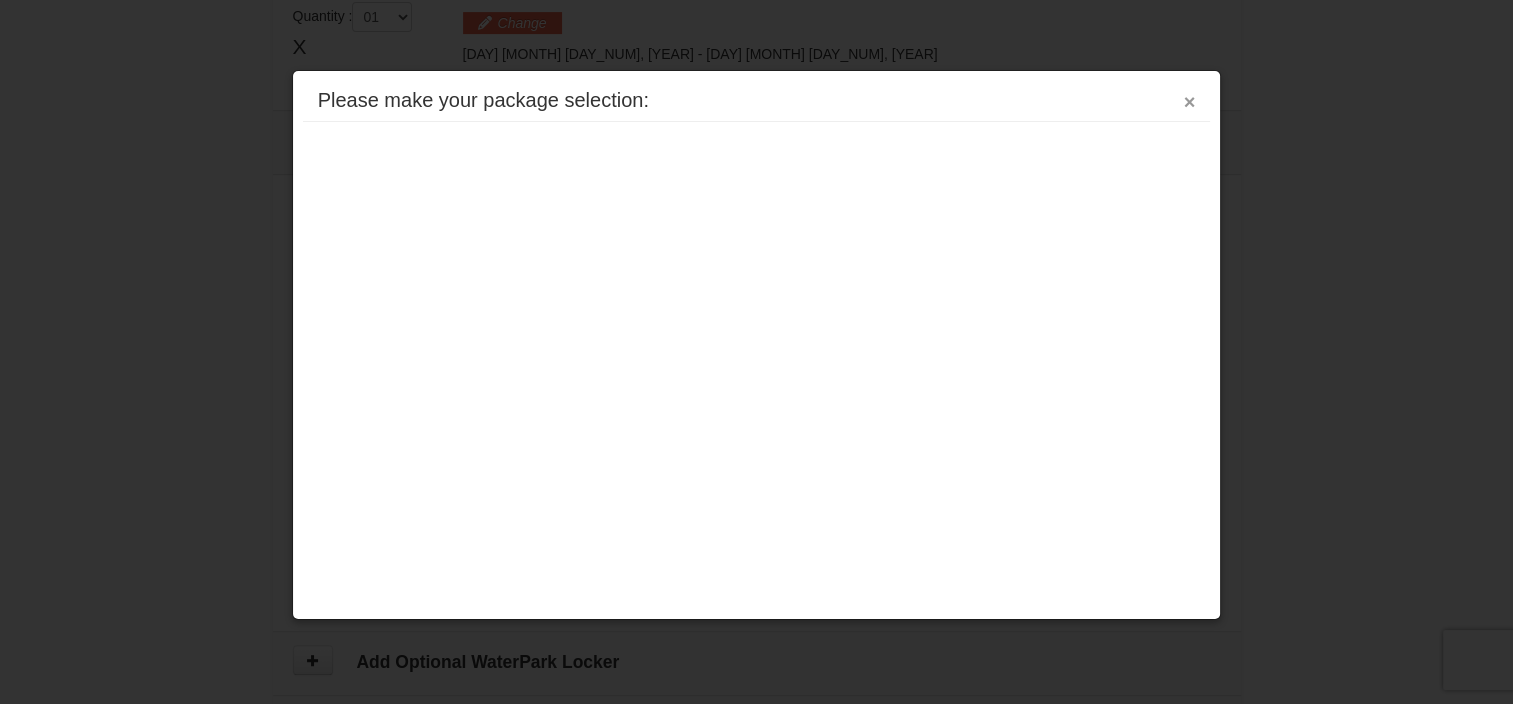 click on "×" at bounding box center [1190, 102] 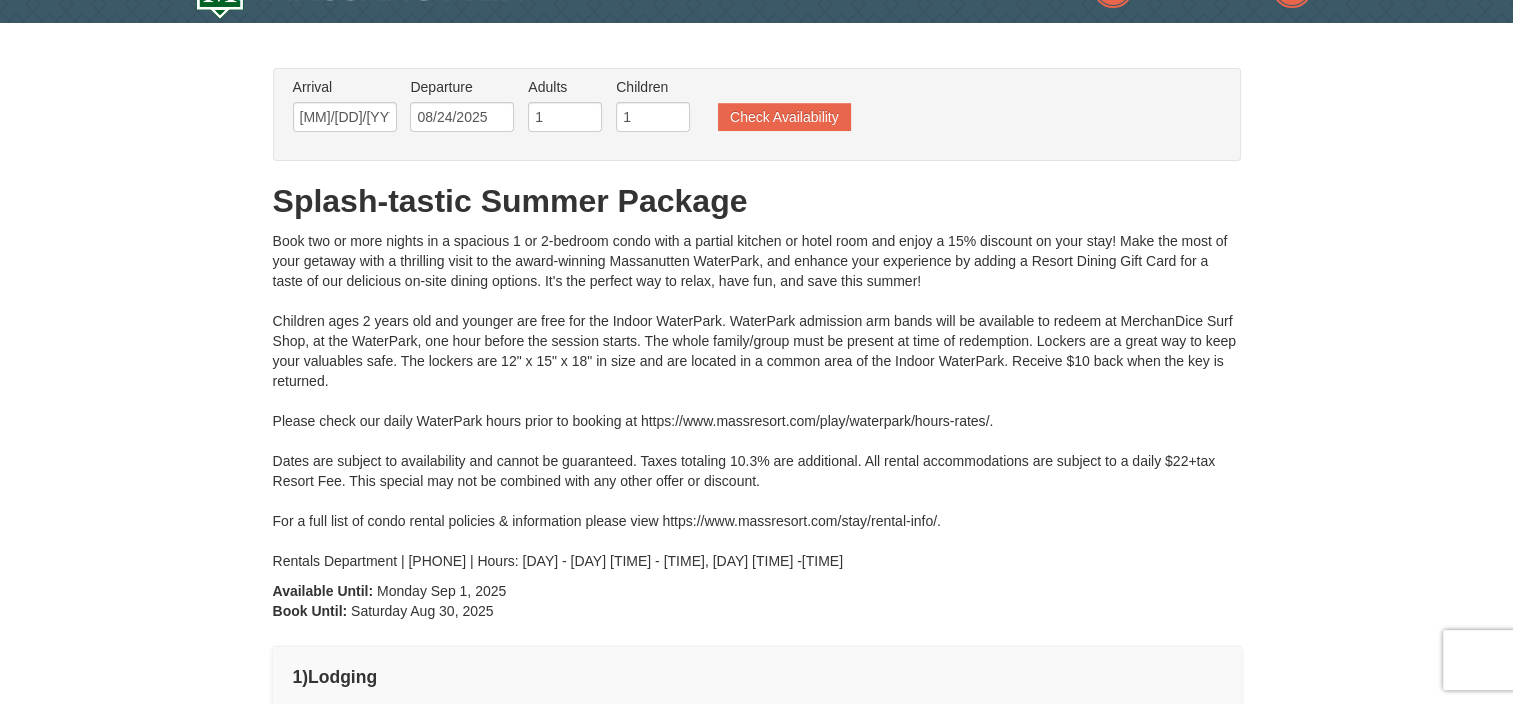 scroll, scrollTop: 49, scrollLeft: 0, axis: vertical 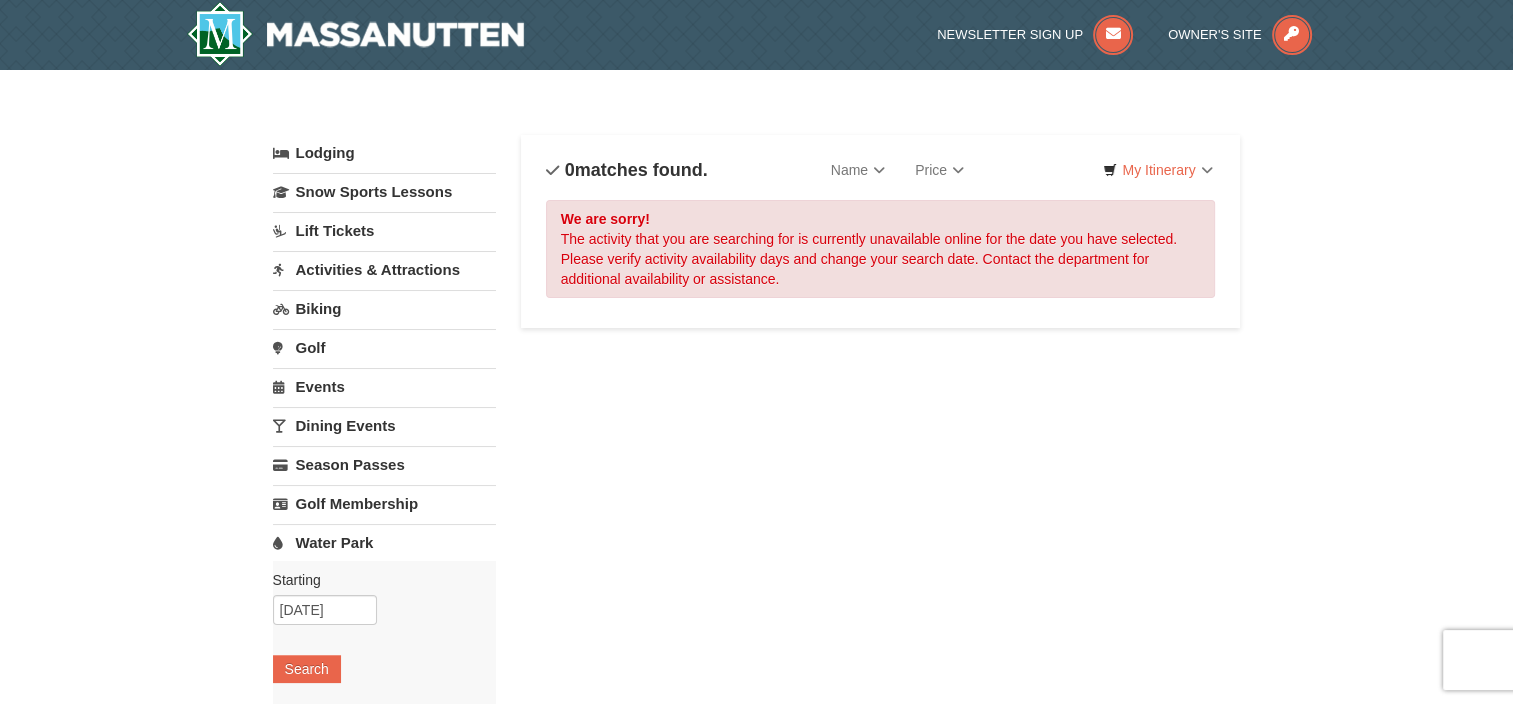 click on "Water Park" at bounding box center (384, 542) 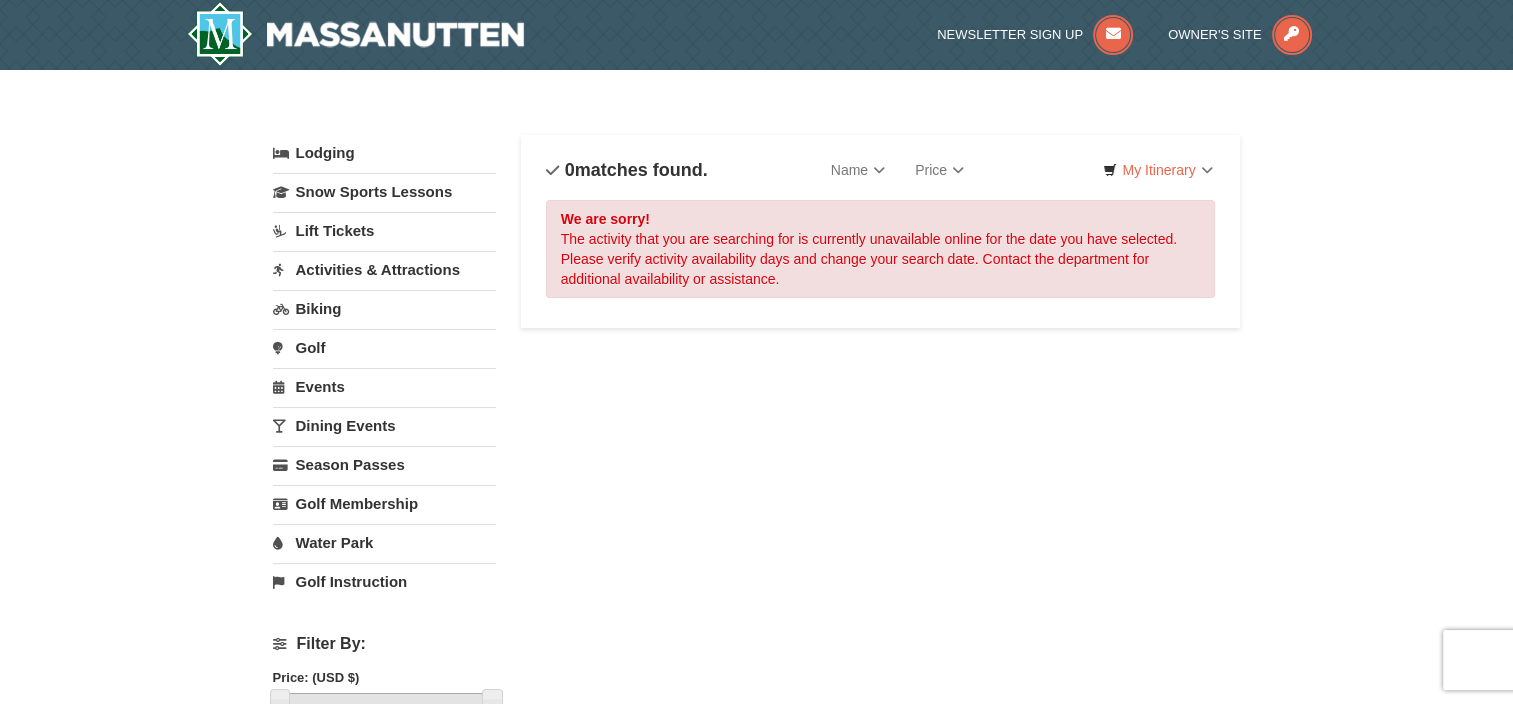 click on "Water Park" at bounding box center (384, 542) 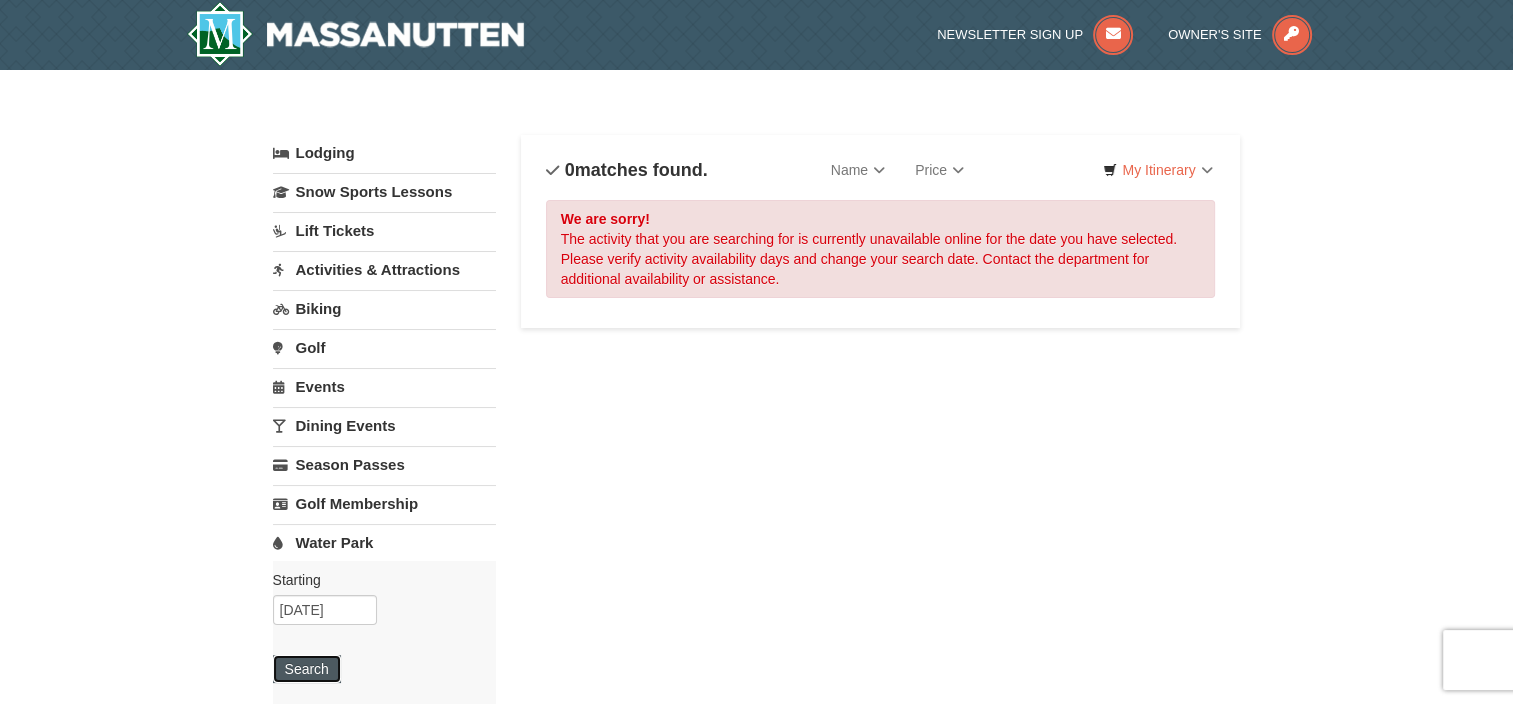 click on "Search" at bounding box center (307, 669) 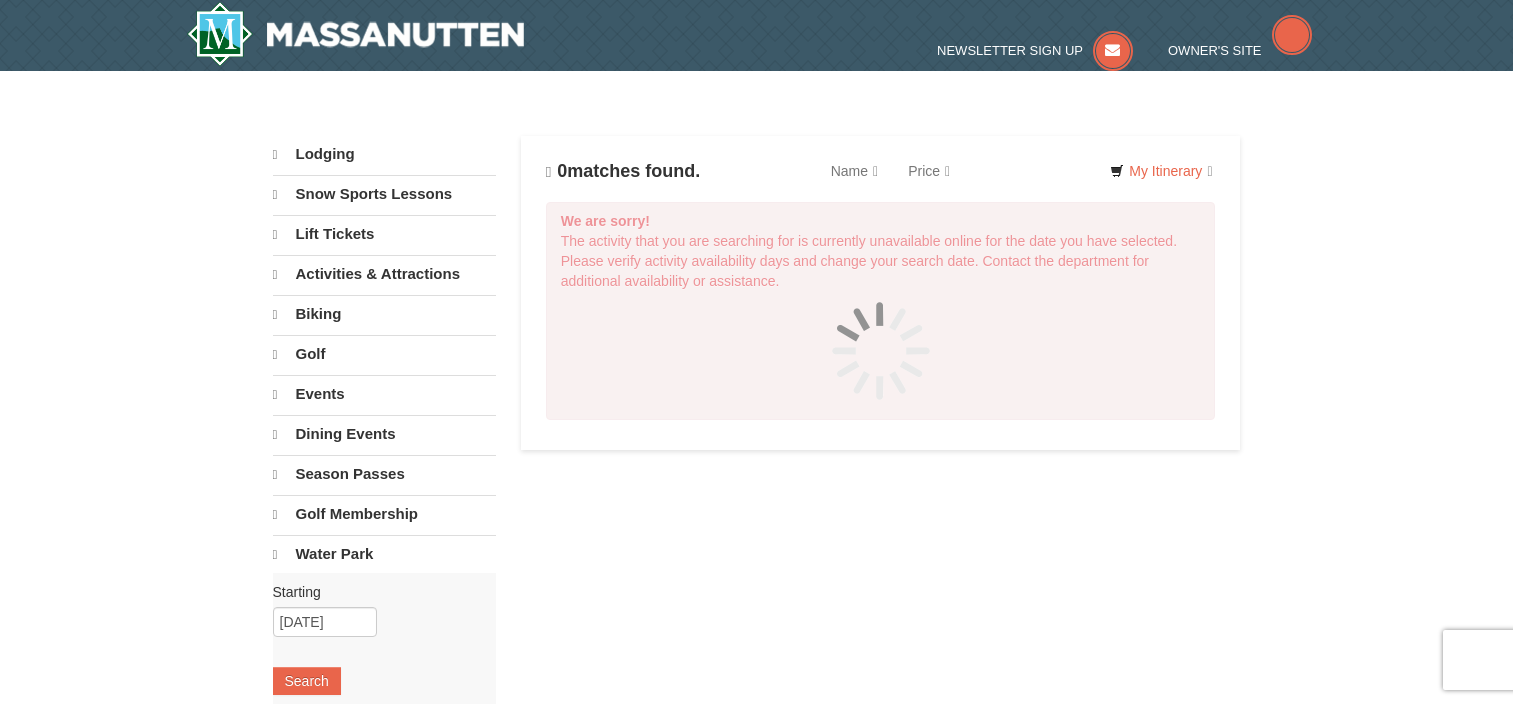 scroll, scrollTop: 0, scrollLeft: 0, axis: both 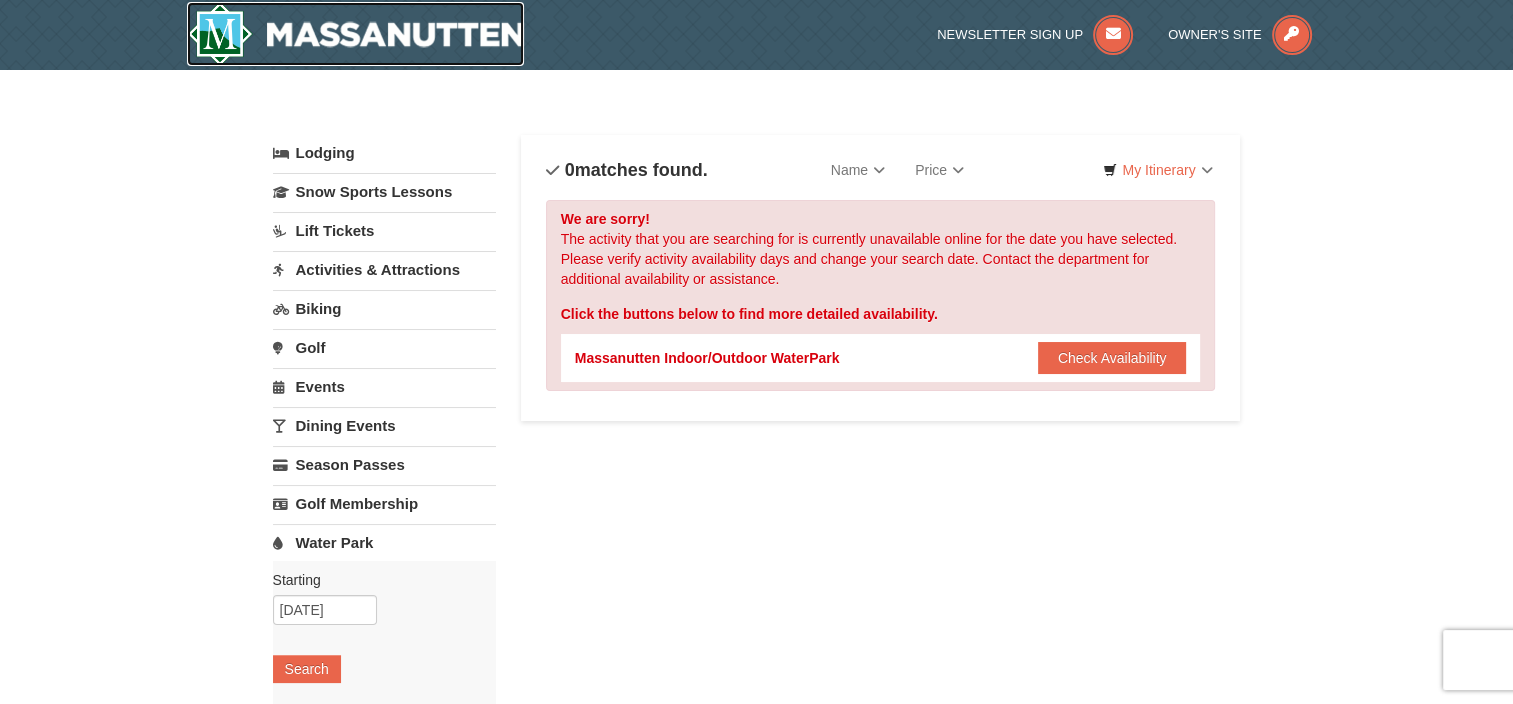 click at bounding box center [356, 34] 